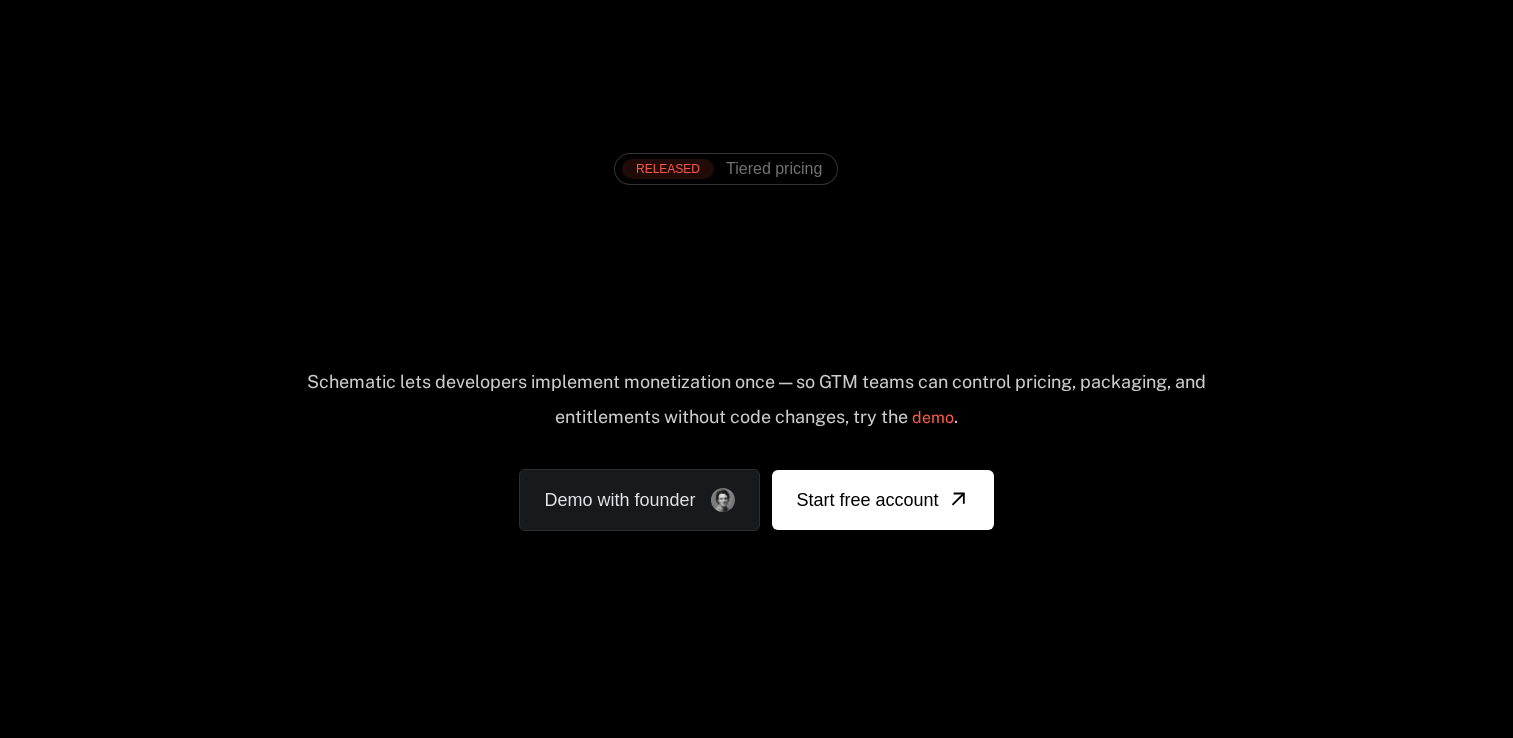 scroll, scrollTop: 0, scrollLeft: 0, axis: both 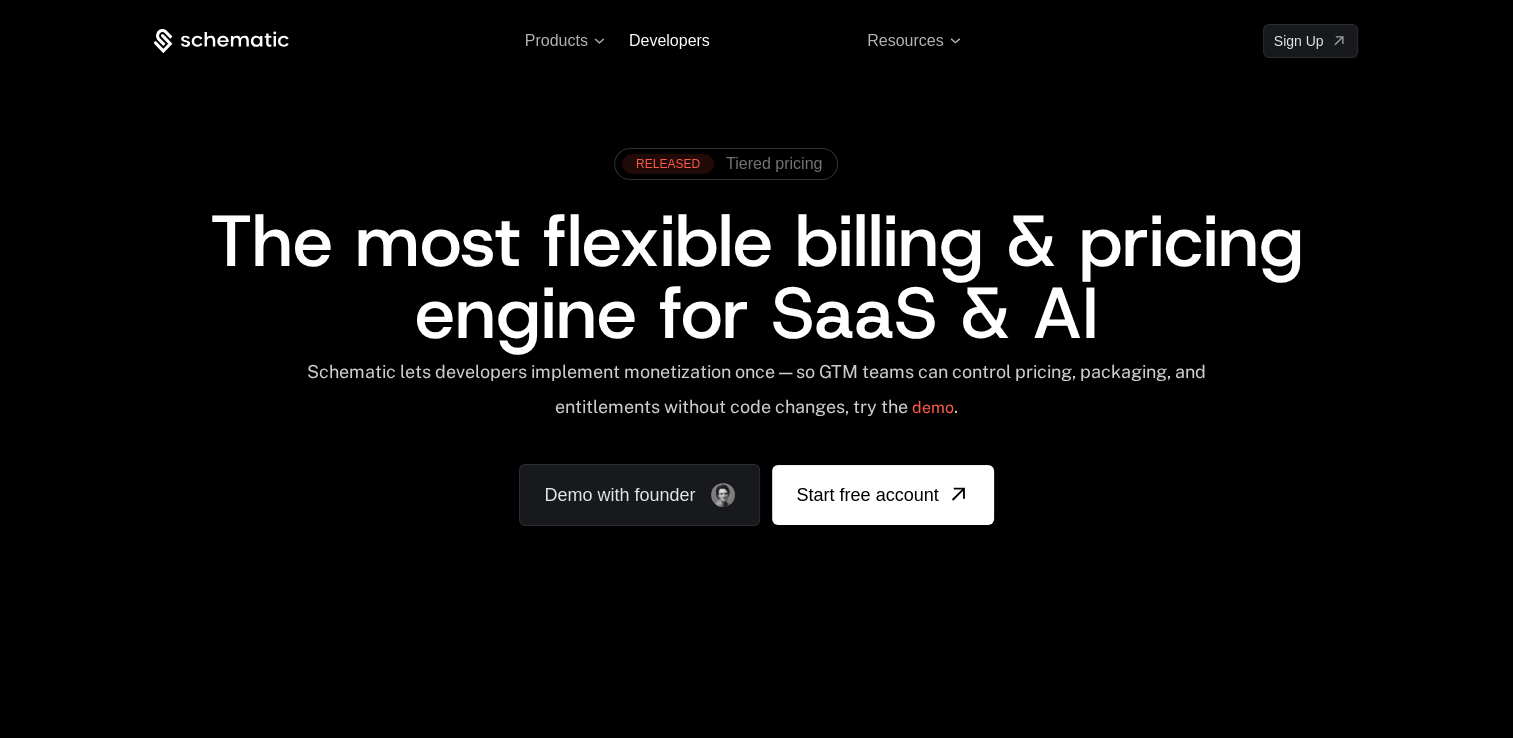 click on "Developers" at bounding box center [669, 40] 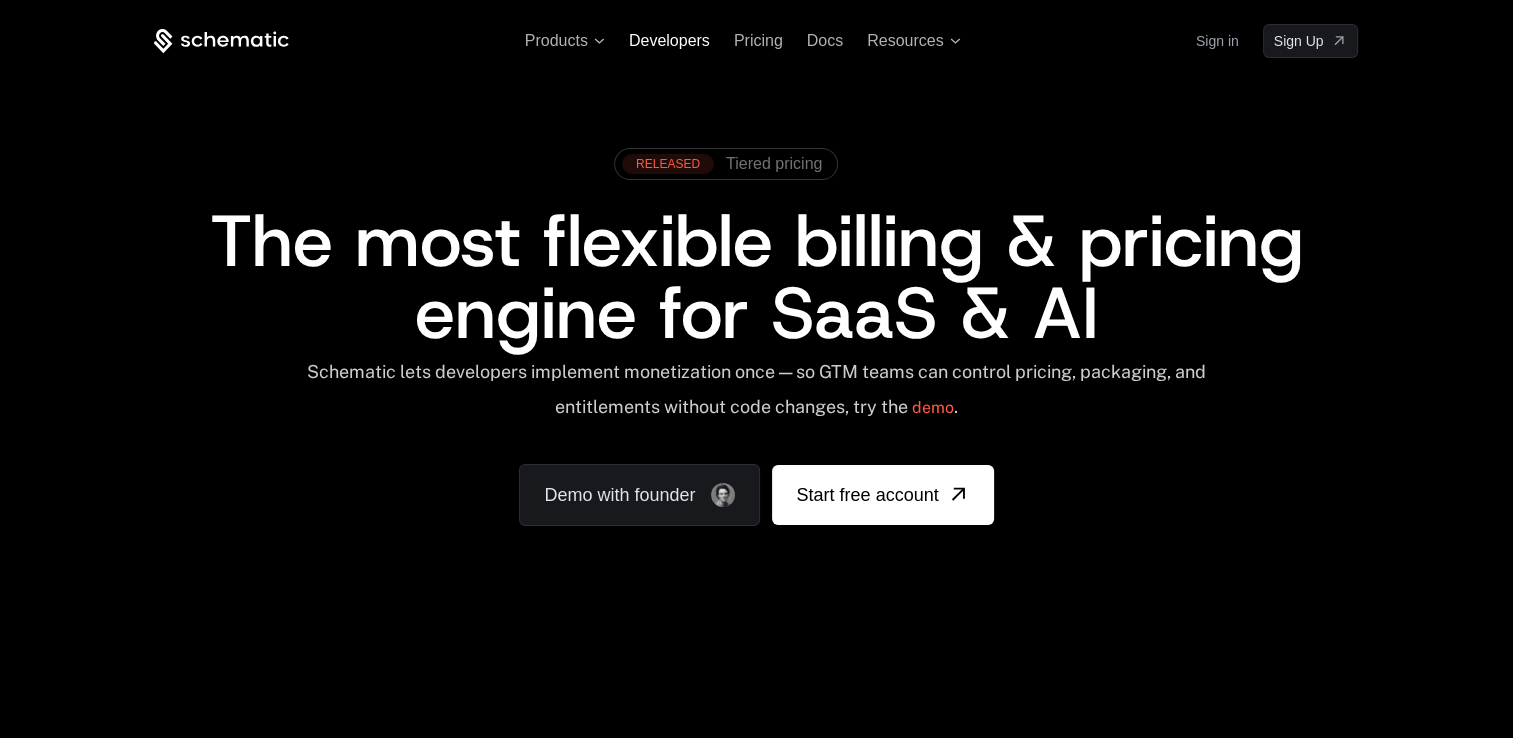 scroll, scrollTop: 0, scrollLeft: 0, axis: both 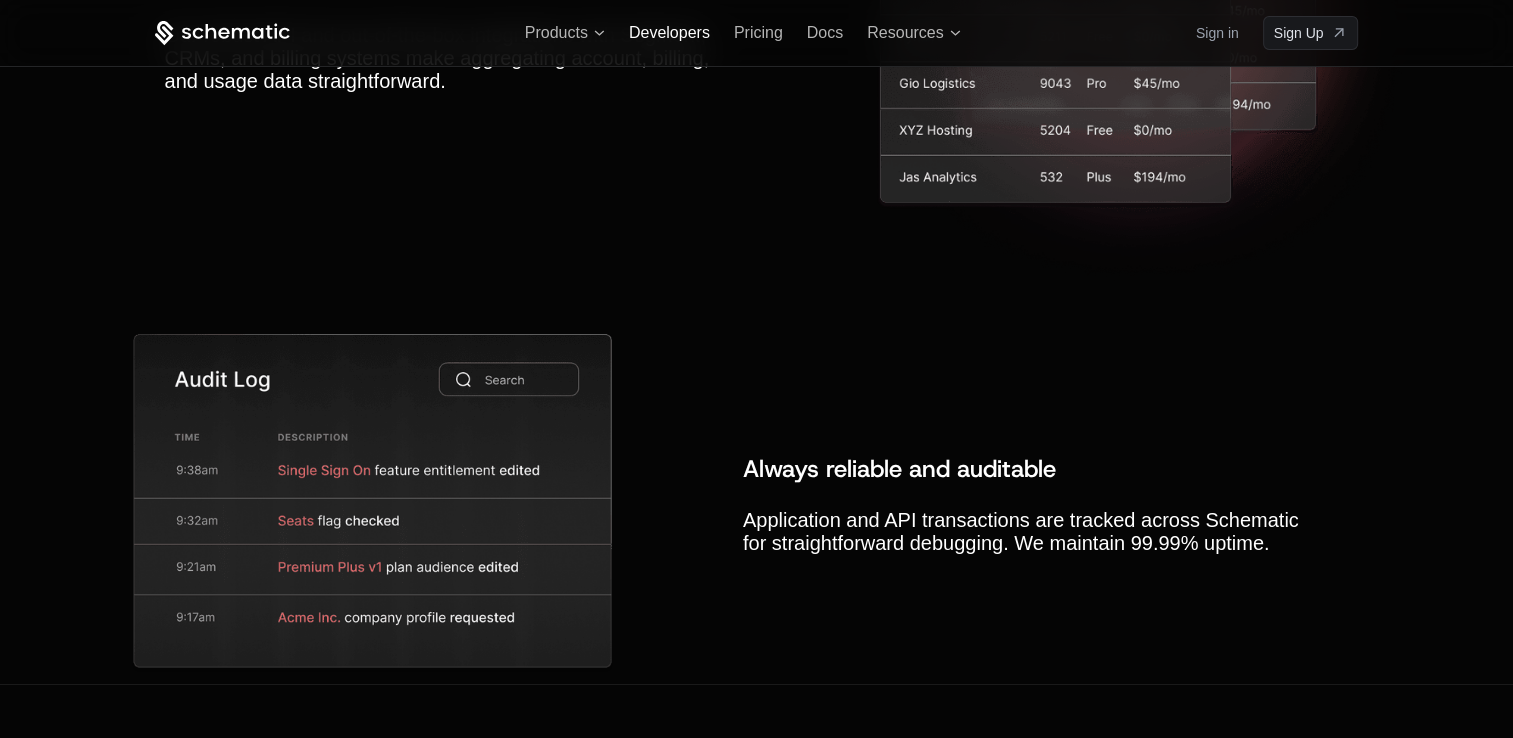 click on "Developers" at bounding box center [669, 32] 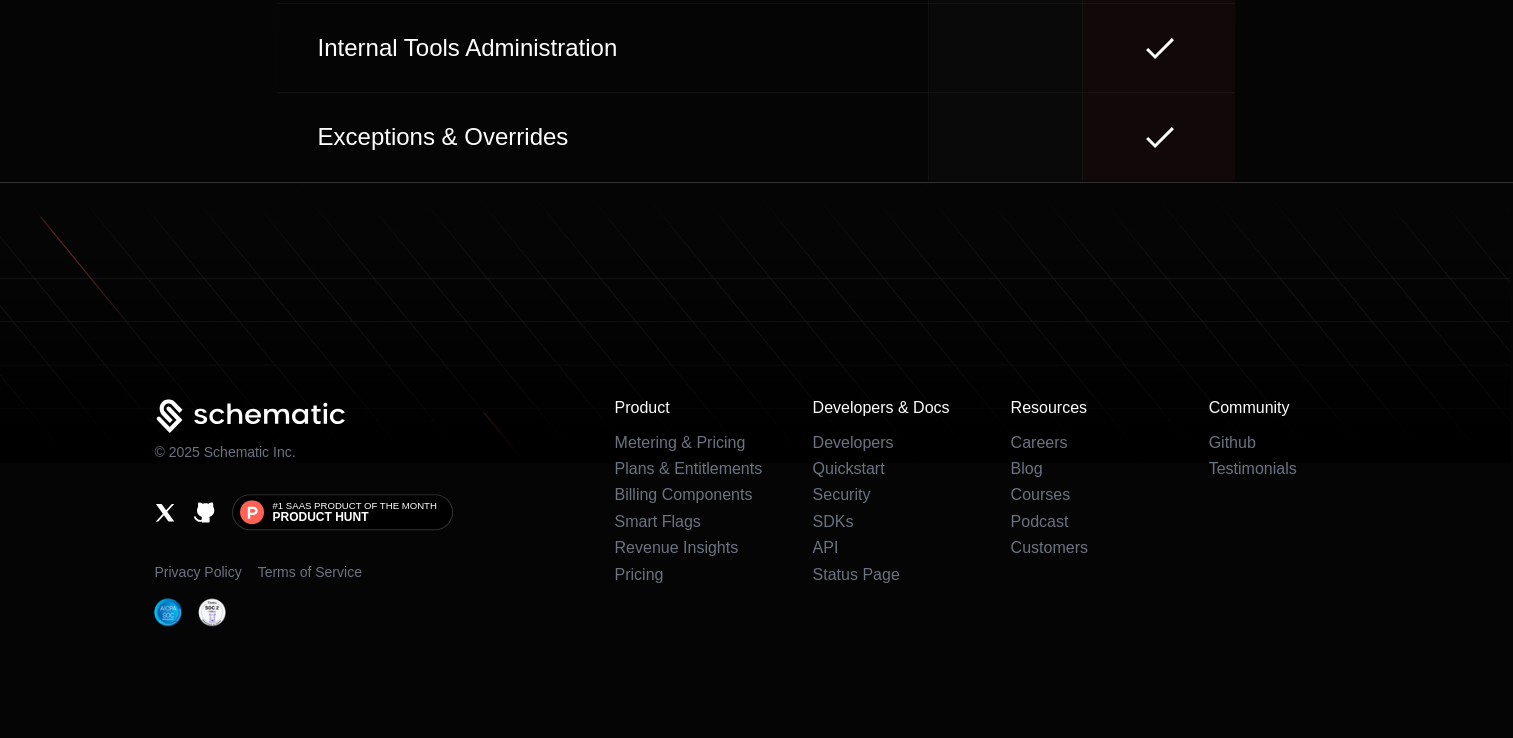 scroll, scrollTop: 9405, scrollLeft: 0, axis: vertical 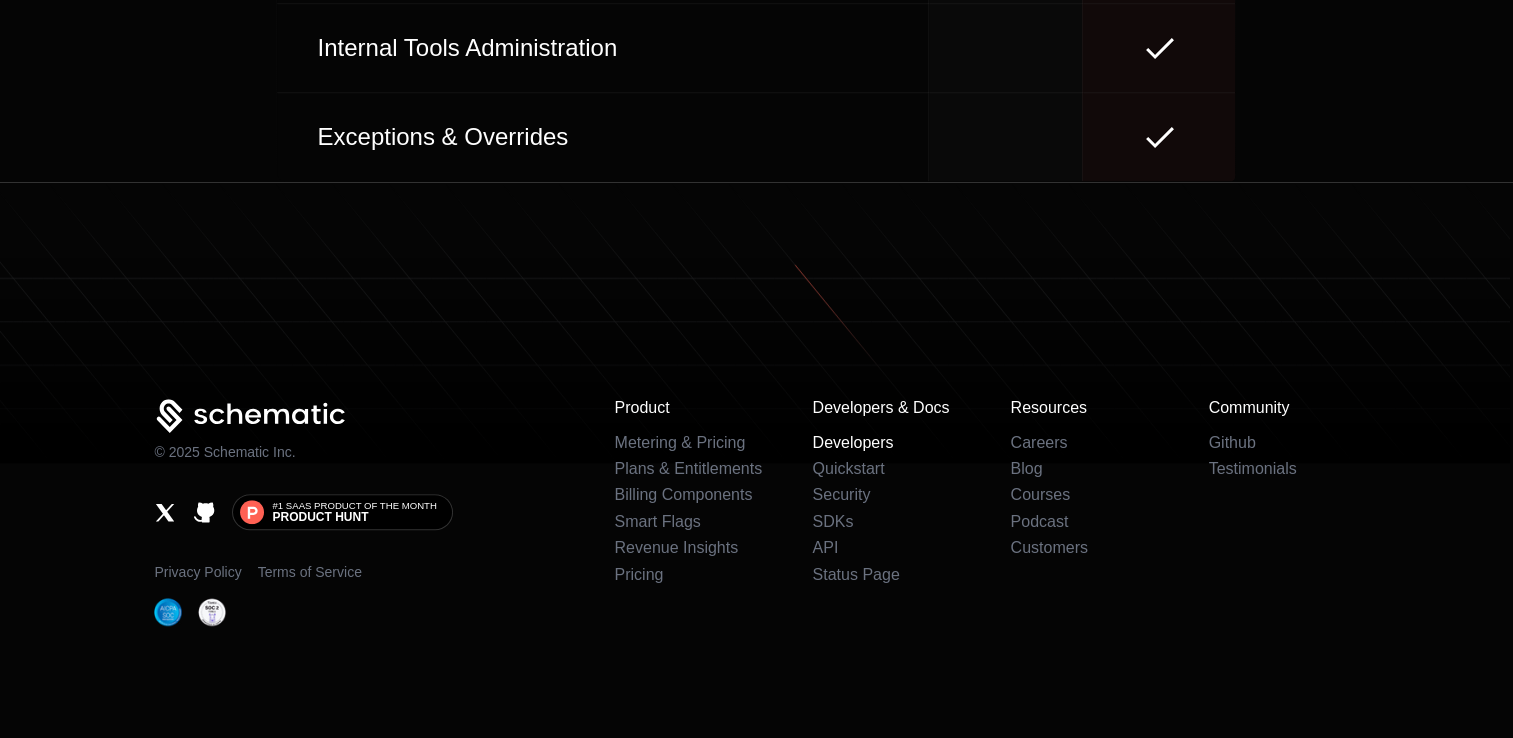 click on "Developers" at bounding box center (852, 442) 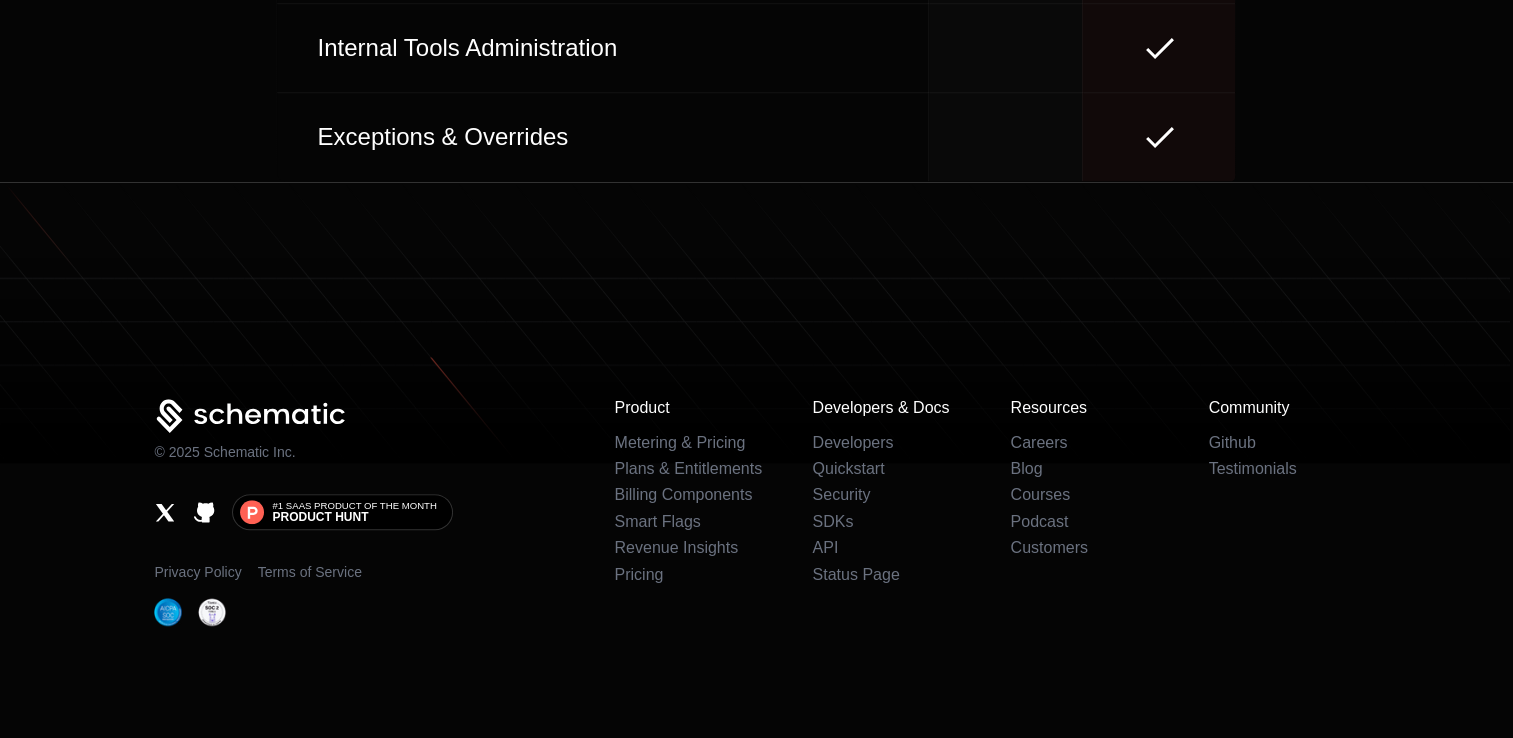 scroll, scrollTop: 0, scrollLeft: 0, axis: both 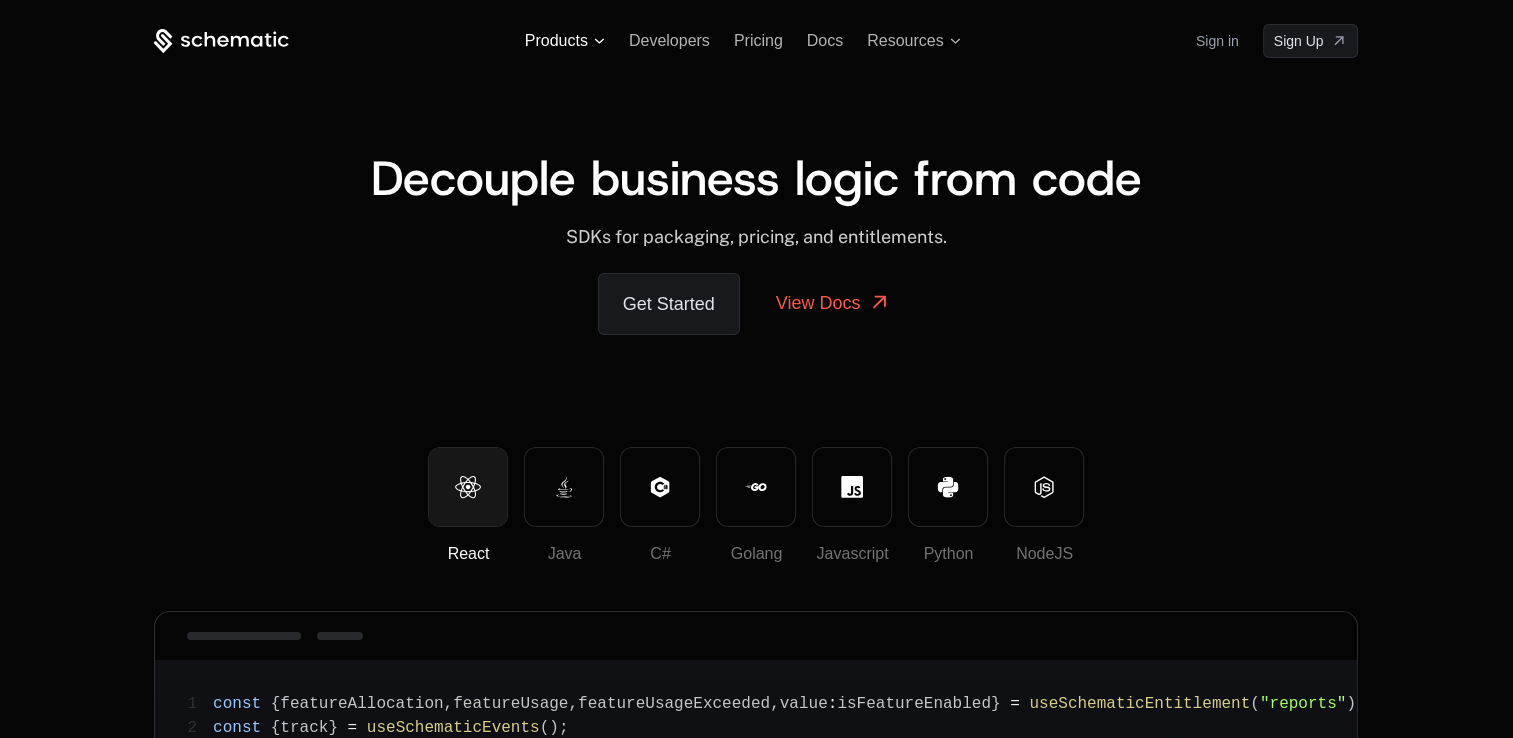 click on "Products" at bounding box center [556, 41] 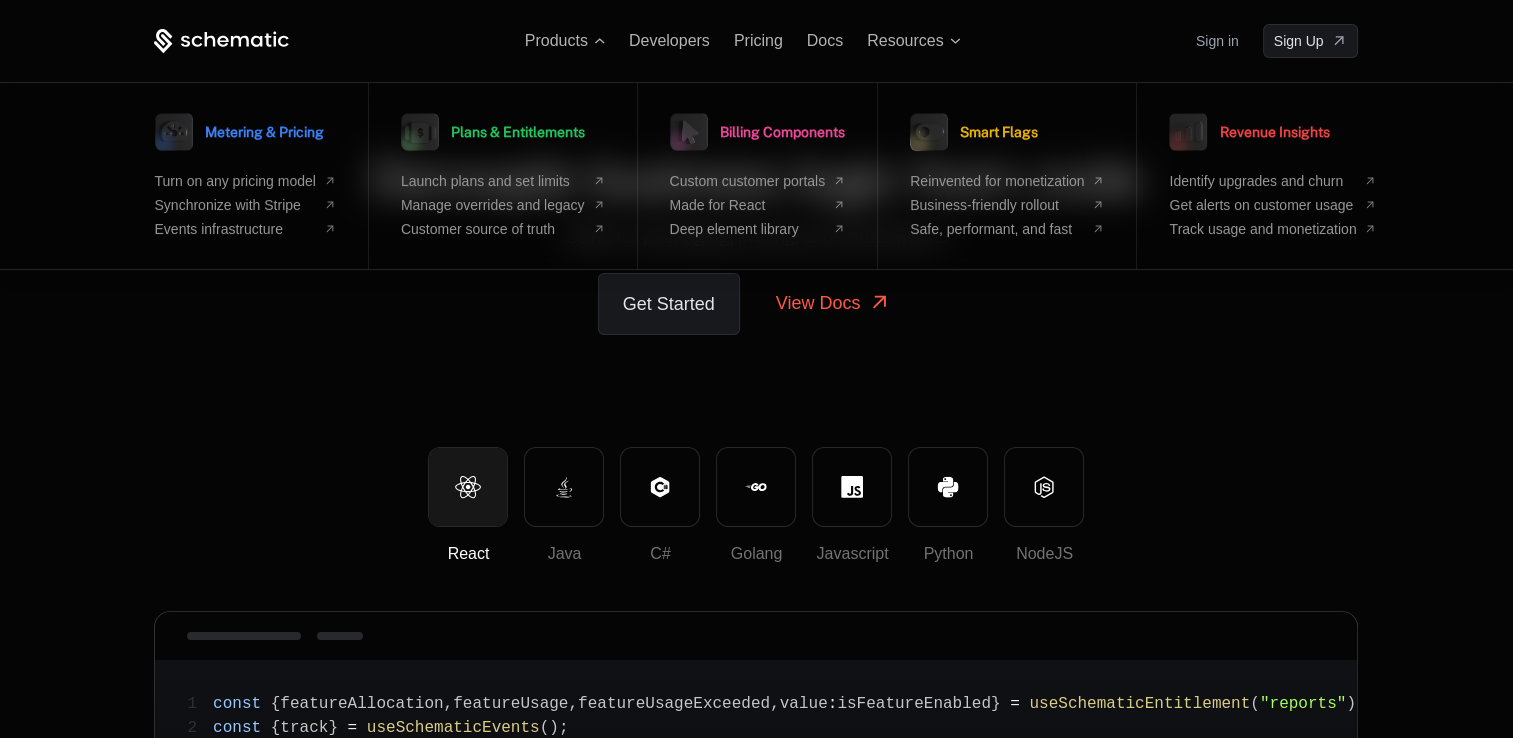 click on "Decouple business logic from code  ﻿ SDKs for packaging, pricing, and entitlements. ﻿ Get Started View Docs" at bounding box center [756, 252] 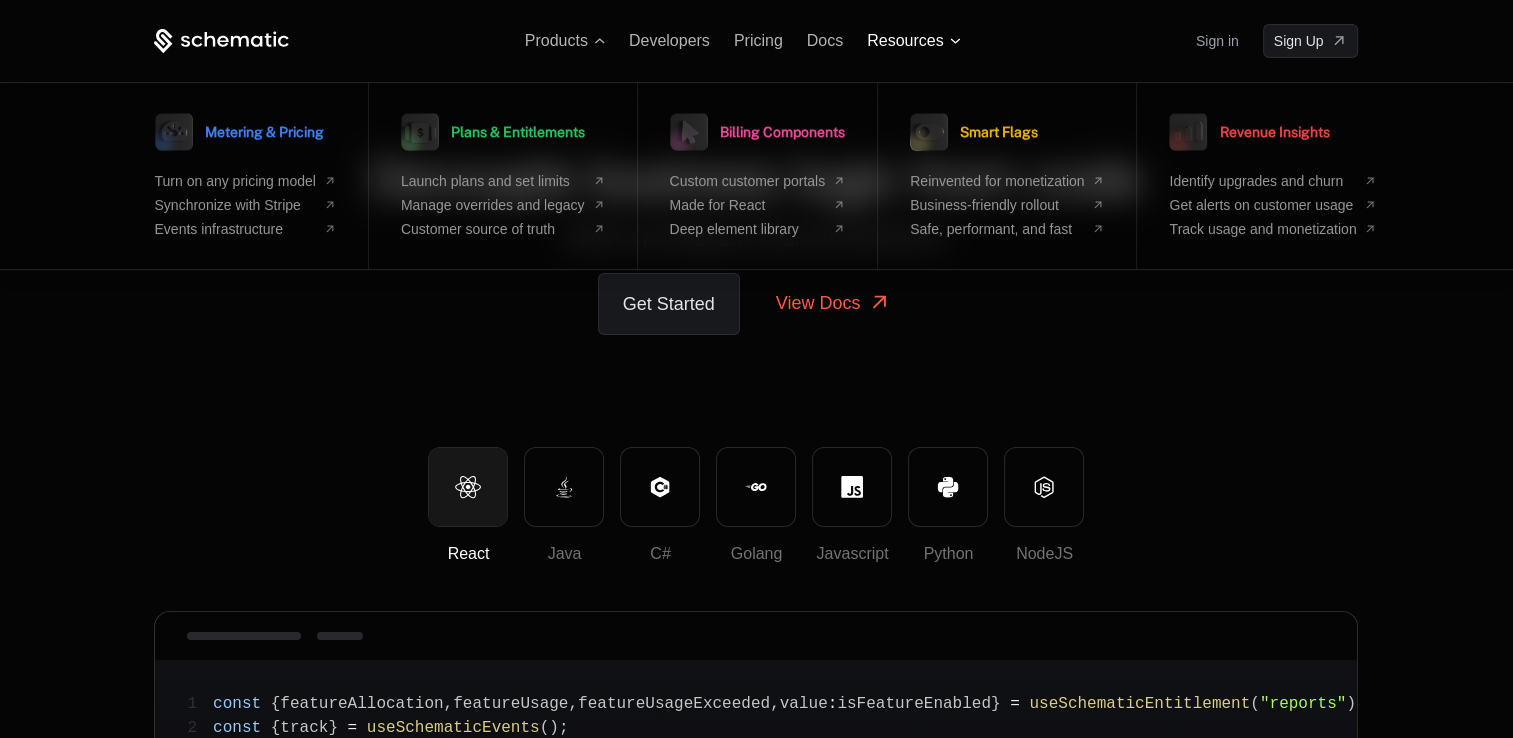 click on "Resources" at bounding box center (905, 41) 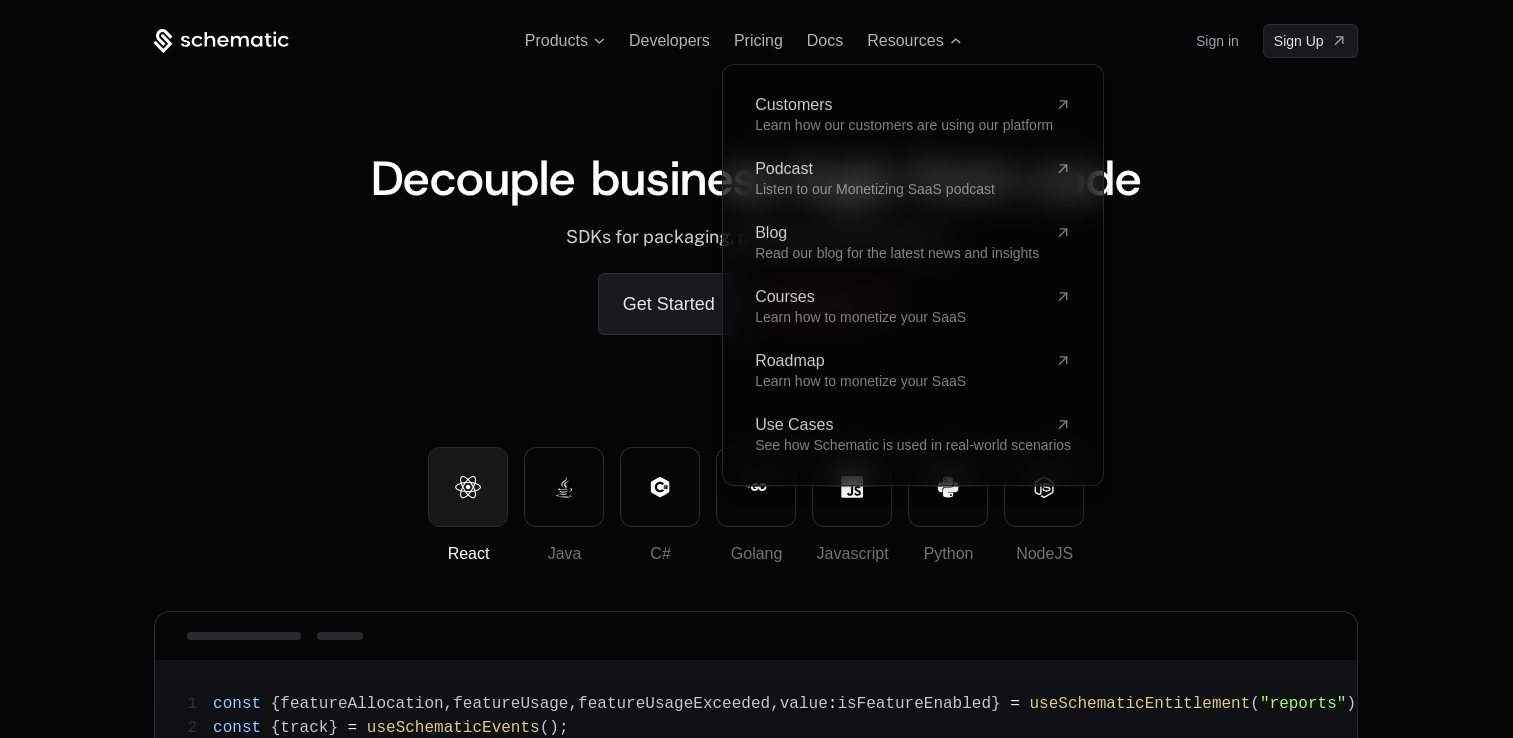 click on "Get Started View Docs" at bounding box center (756, 304) 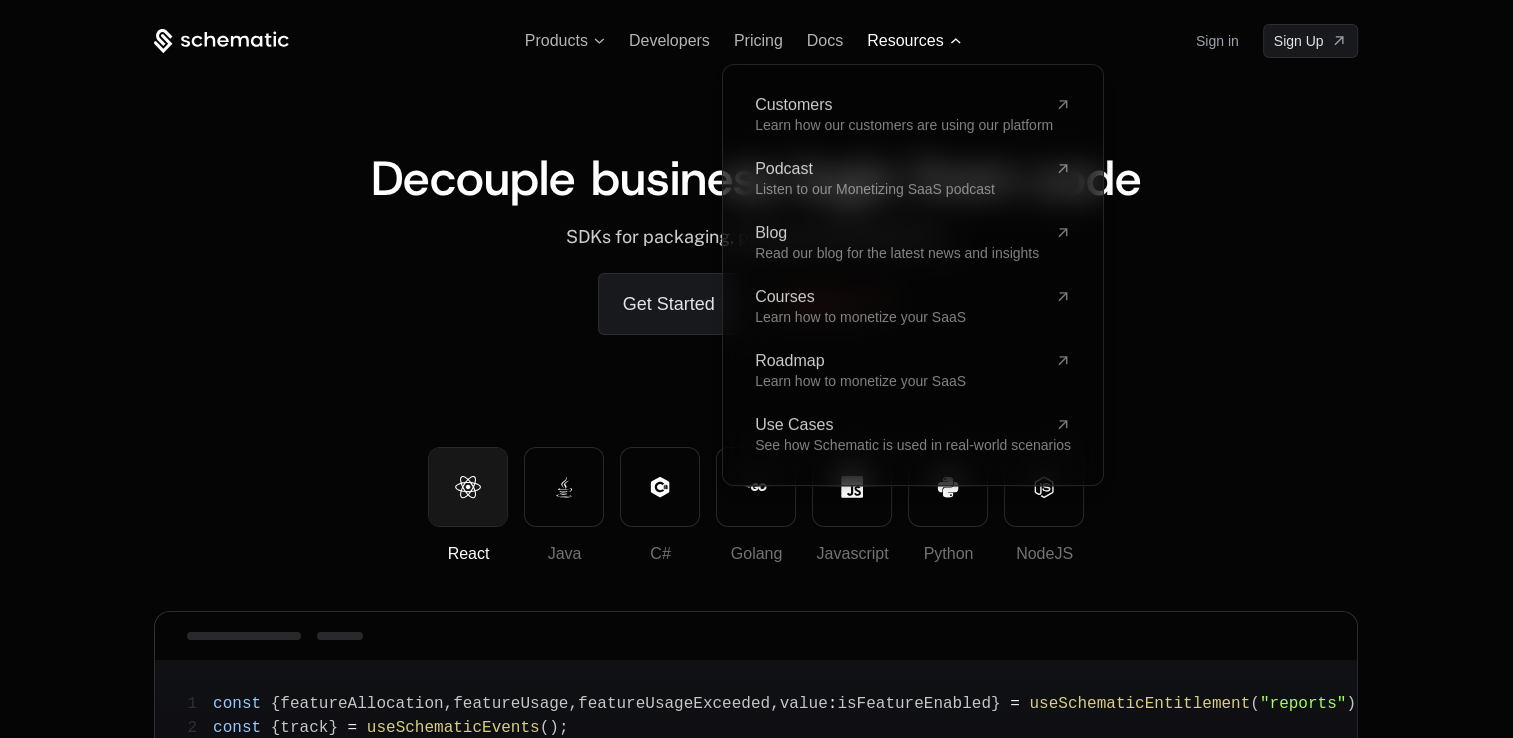click on "Resources" at bounding box center (905, 41) 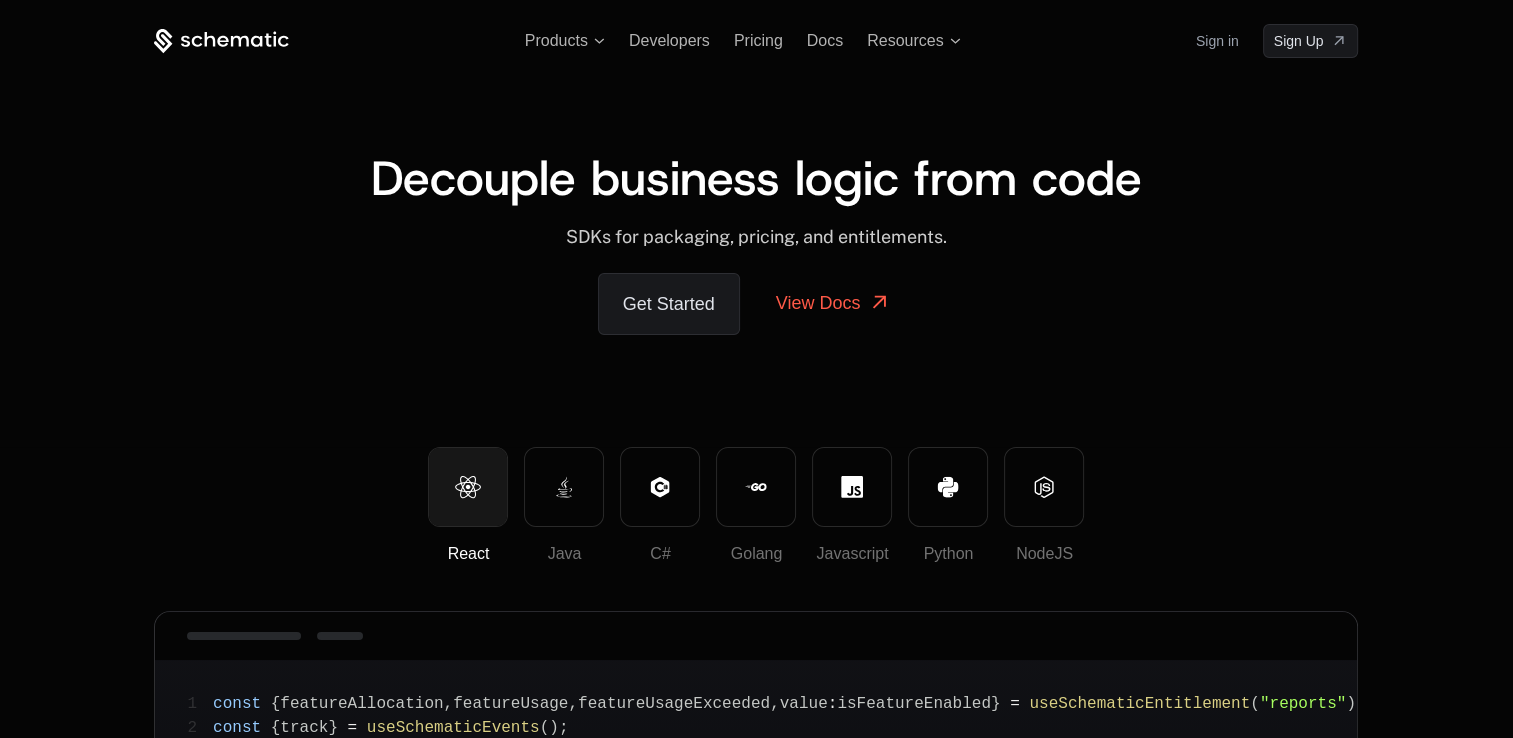 click 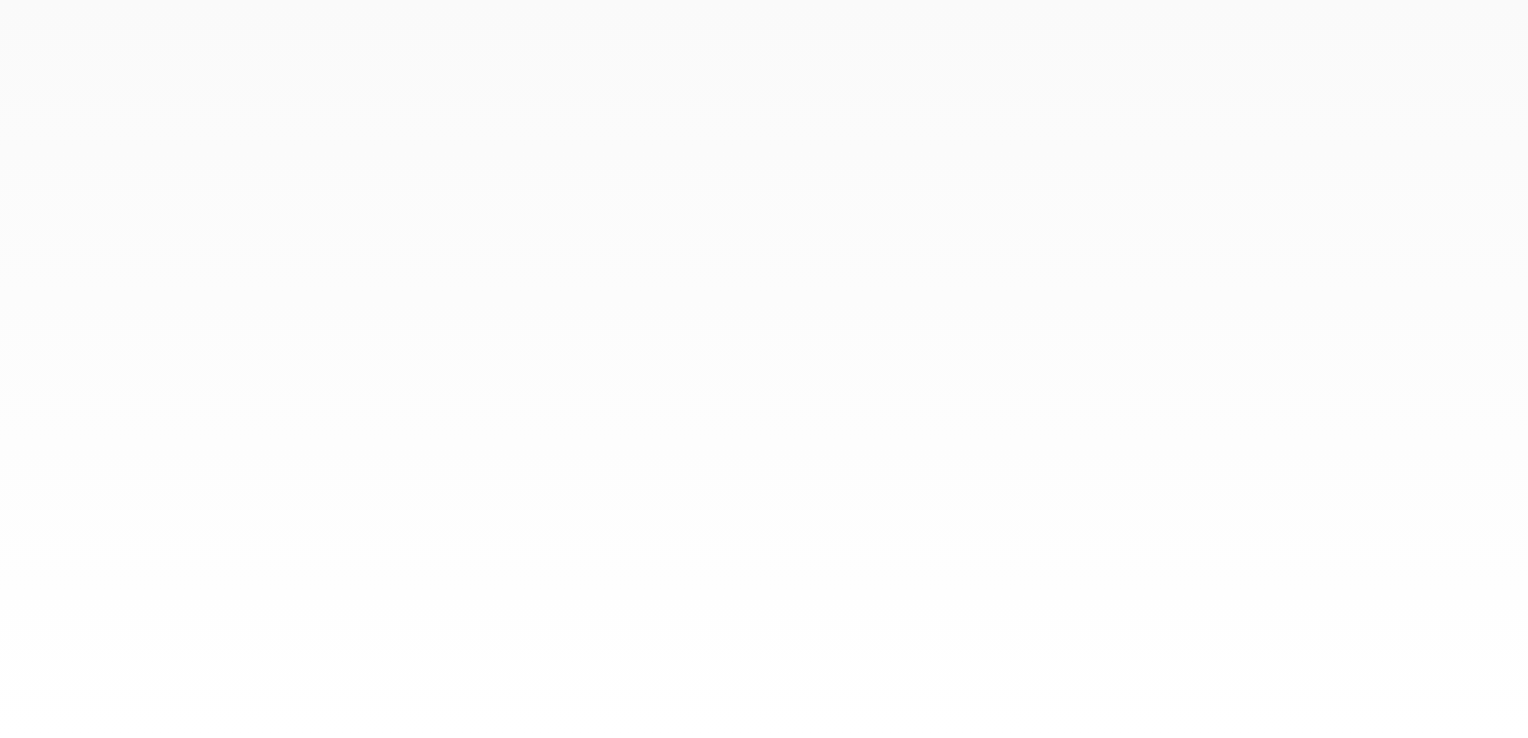 scroll, scrollTop: 0, scrollLeft: 0, axis: both 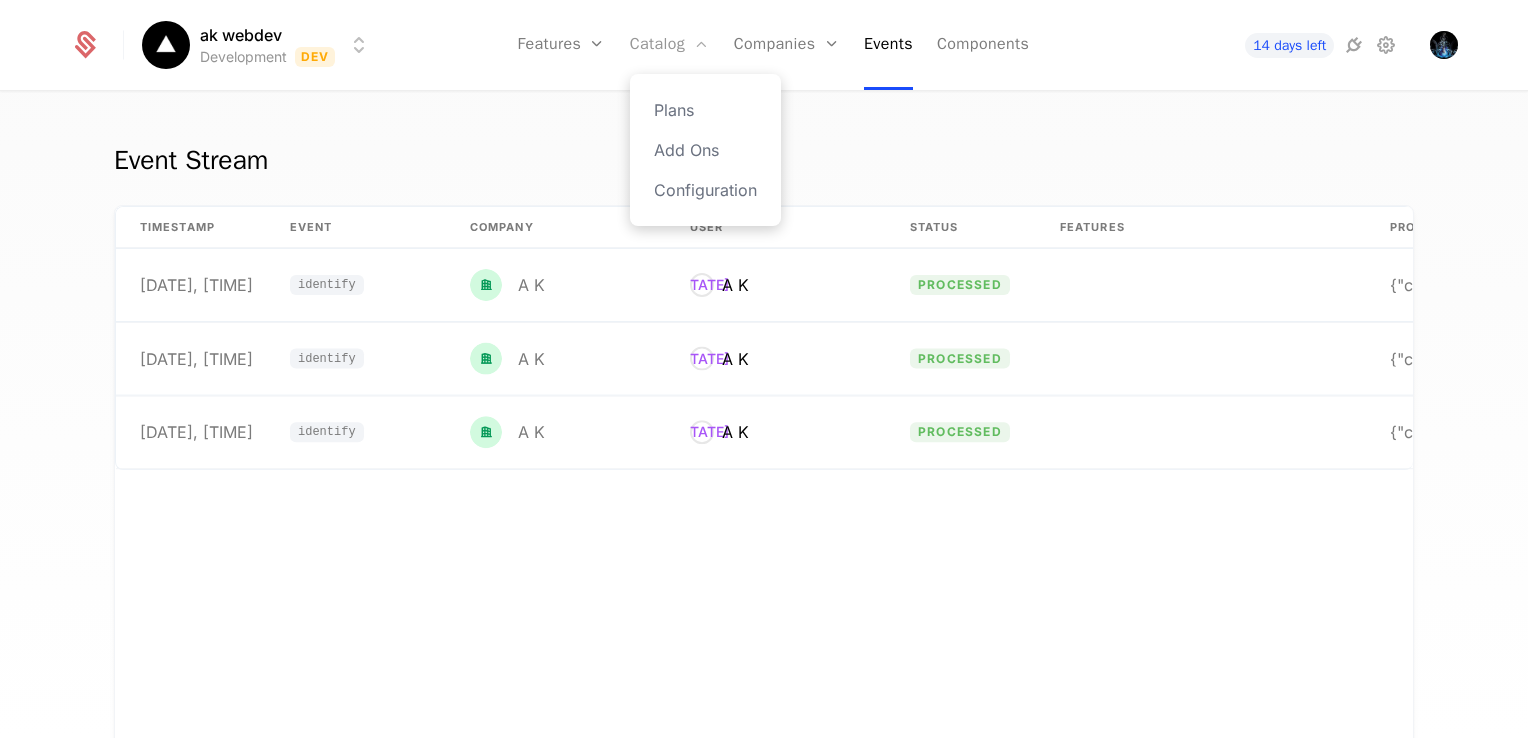 click on "Catalog" at bounding box center (670, 45) 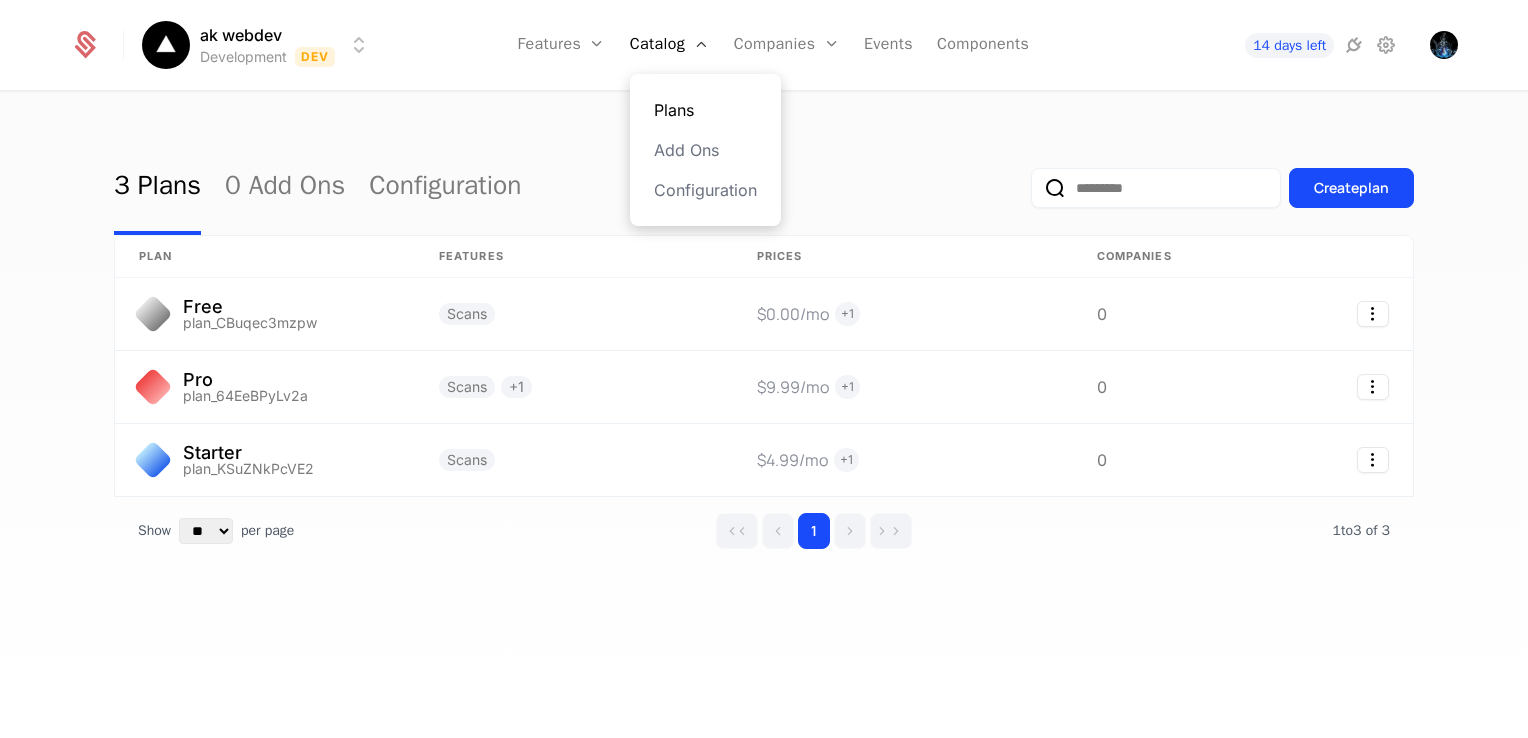 click on "Plans" at bounding box center [705, 110] 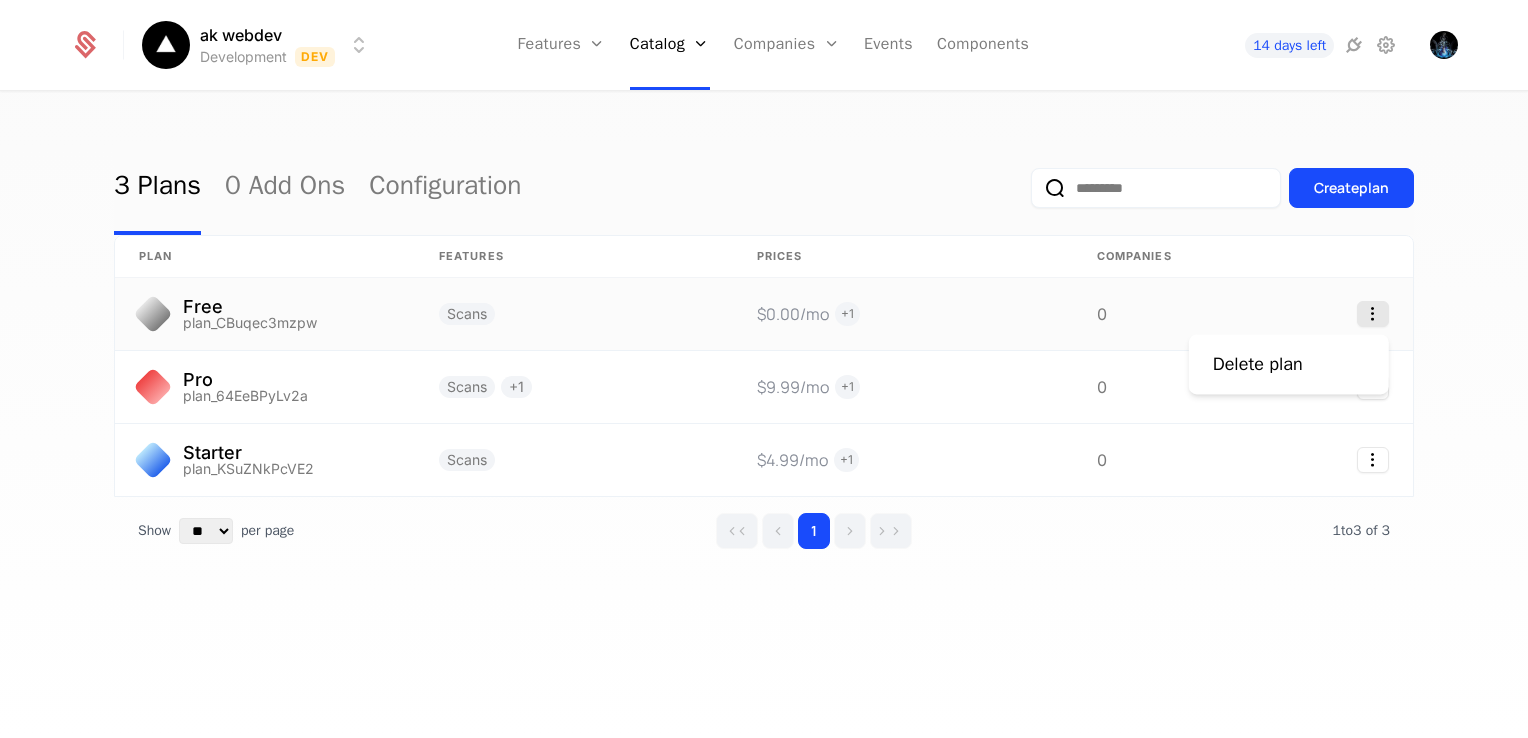 click on "ak webdev Development Dev Features Features Flags Catalog Plans Add Ons Configuration Companies Companies Users Events Components 14 days left 3 Plans 0 Add Ons Configuration Create  plan plan Features Prices Companies Free plan_CBuqec3mzpw Scans $0.00 /mo + 1 0 Pro plan_64EeBPyLv2a Scans + 1 $9.99 /mo + 1 0 Starter plan_KSuZNkPcVE2 Scans $4.99 /mo + 1 0 Show ** ** ** *** *** per page per page 1 1  to  3   of   3  of   3
Best Viewed on Desktop You're currently viewing this on a  mobile device . For the best experience,   we recommend using a desktop or larger screens , as the application isn't fully optimized for smaller resolutions just yet. Got it  Delete plan" at bounding box center [764, 369] 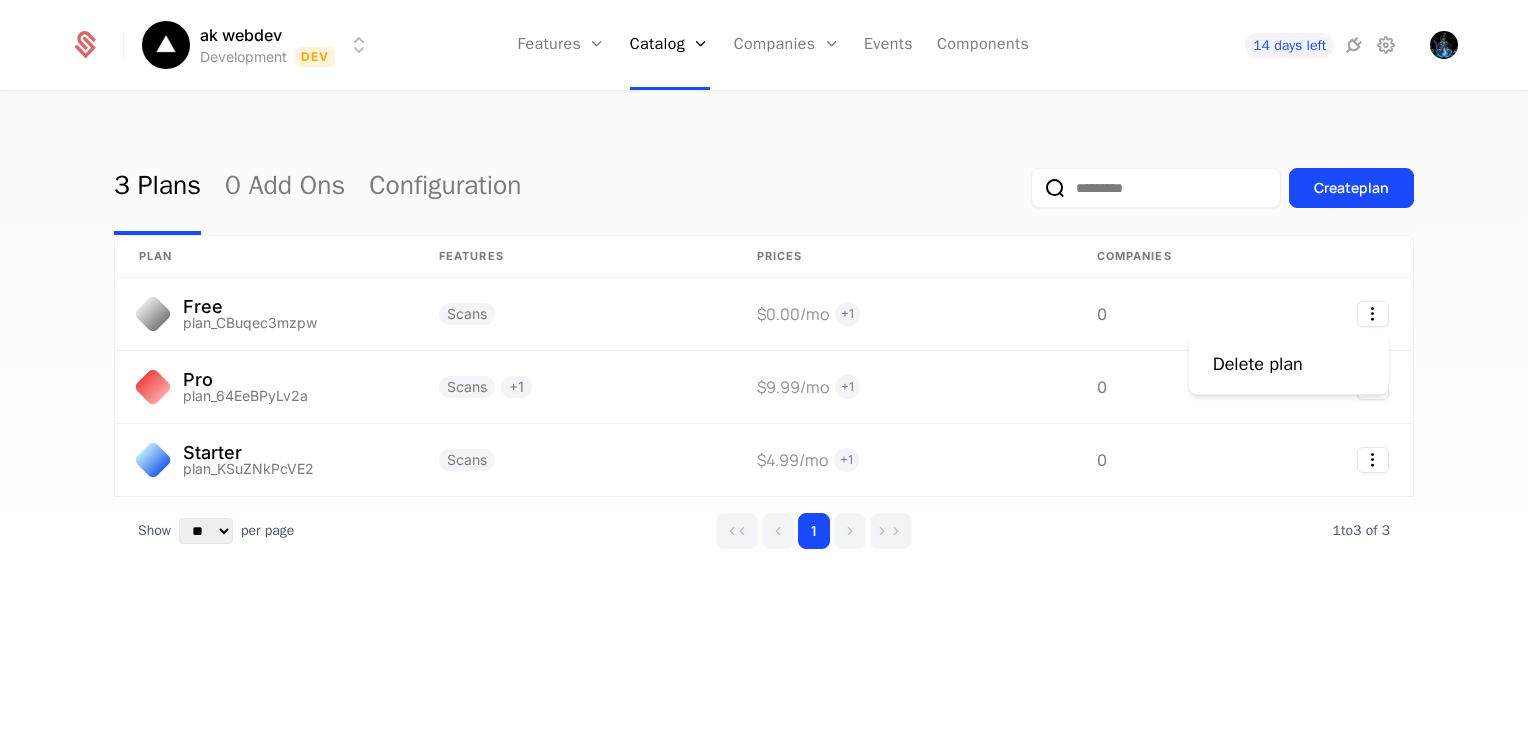 click on "ak webdev Development Dev Features Features Flags Catalog Plans Add Ons Configuration Companies Companies Users Events Components 14 days left 3 Plans 0 Add Ons Configuration Create  plan plan Features Prices Companies Free plan_CBuqec3mzpw Scans $0.00 /mo + 1 0 Pro plan_64EeBPyLv2a Scans + 1 $9.99 /mo + 1 0 Starter plan_KSuZNkPcVE2 Scans $4.99 /mo + 1 0 Show ** ** ** *** *** per page per page 1 1  to  3   of   3  of   3
Best Viewed on Desktop You're currently viewing this on a  mobile device . For the best experience,   we recommend using a desktop or larger screens , as the application isn't fully optimized for smaller resolutions just yet. Got it  Delete plan" at bounding box center [764, 369] 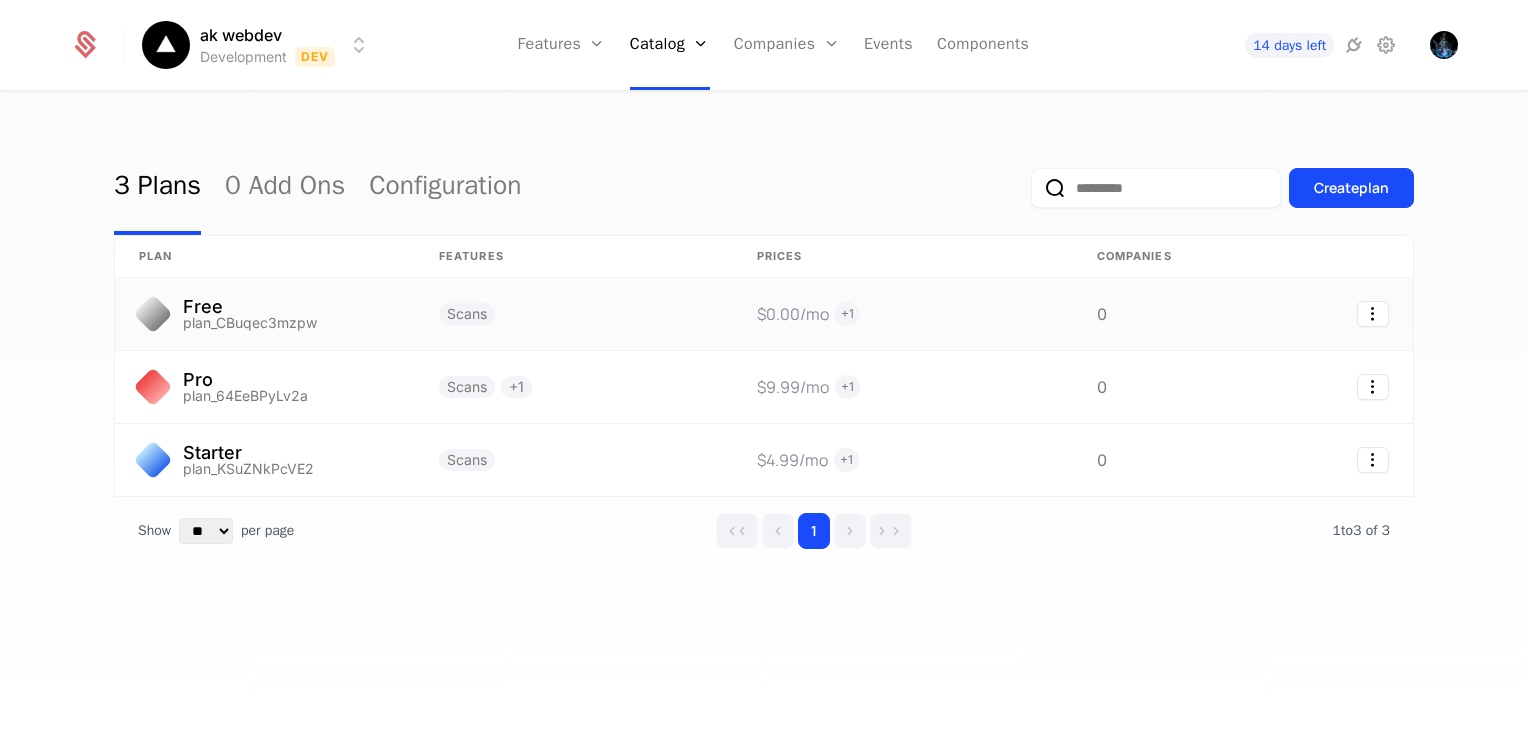 click on "Scans" at bounding box center [574, 314] 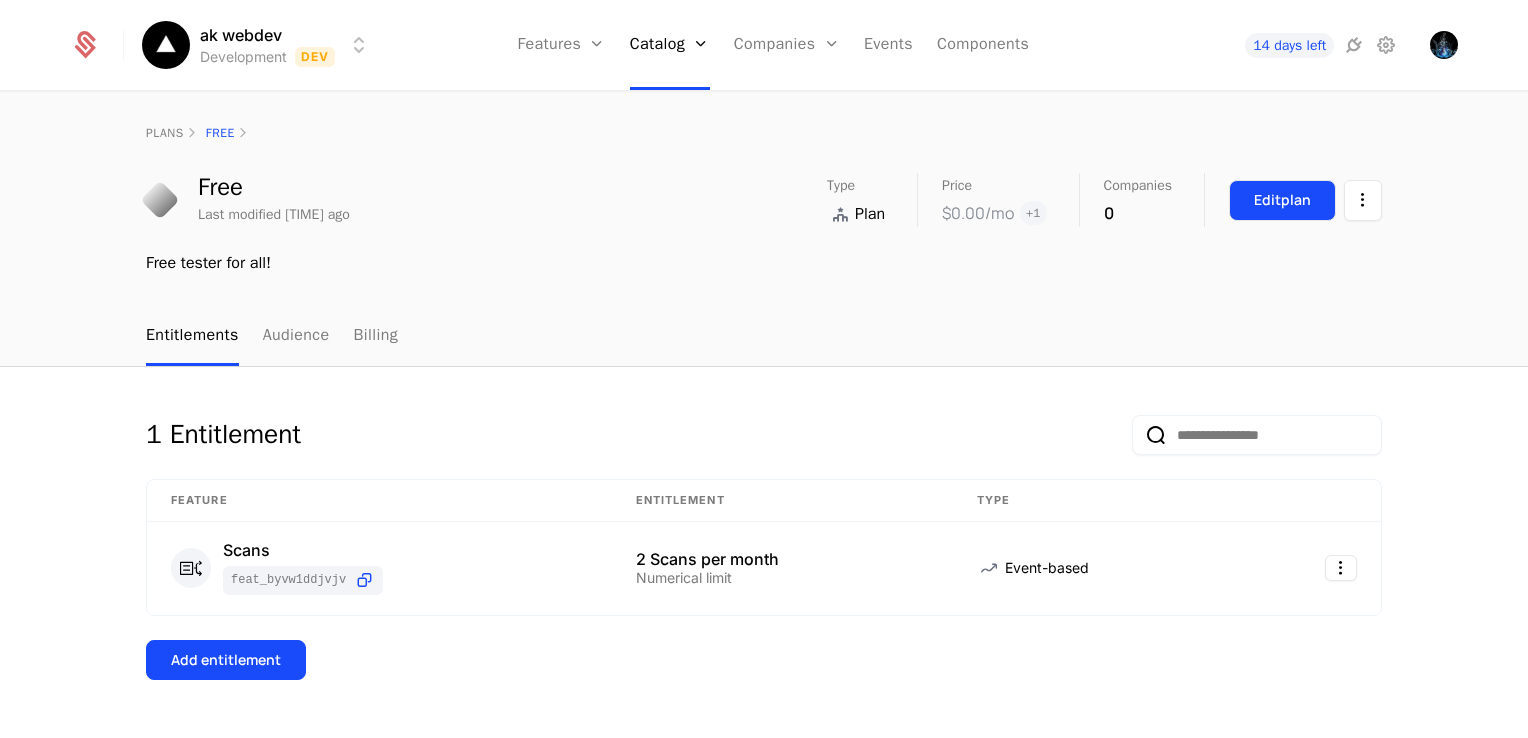 click on "Edit  plan" at bounding box center [1282, 200] 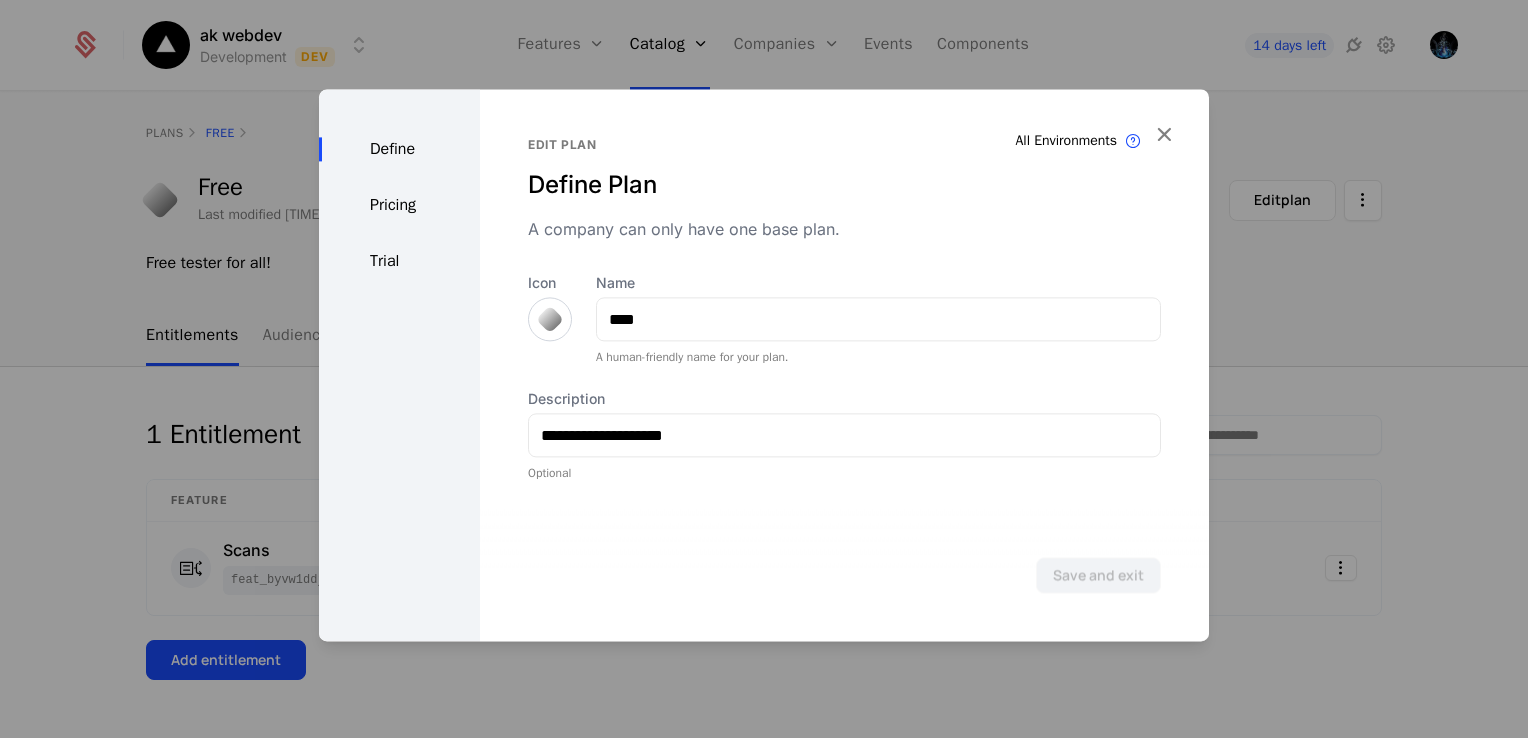 click on "Pricing" at bounding box center (399, 205) 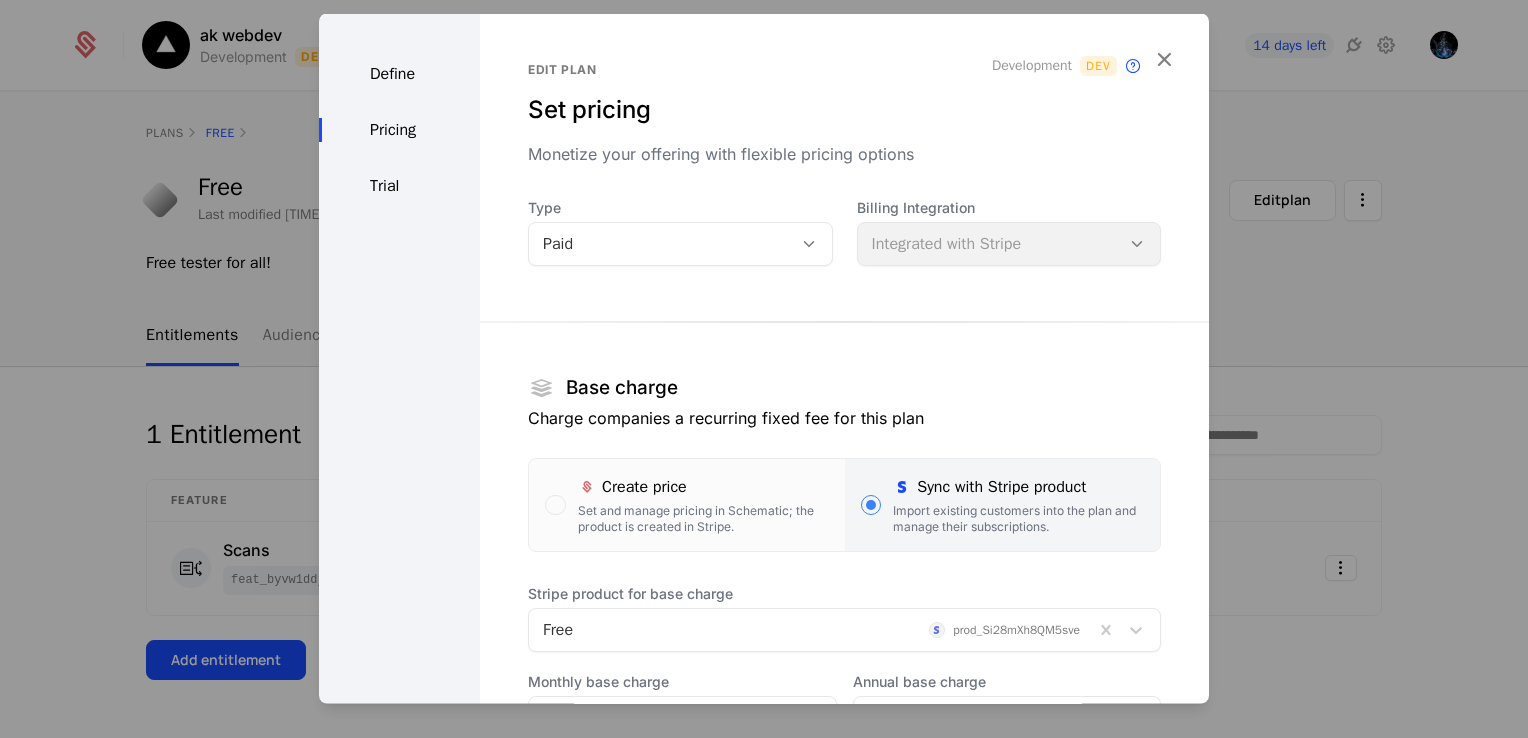 click on "Paid" at bounding box center [660, 244] 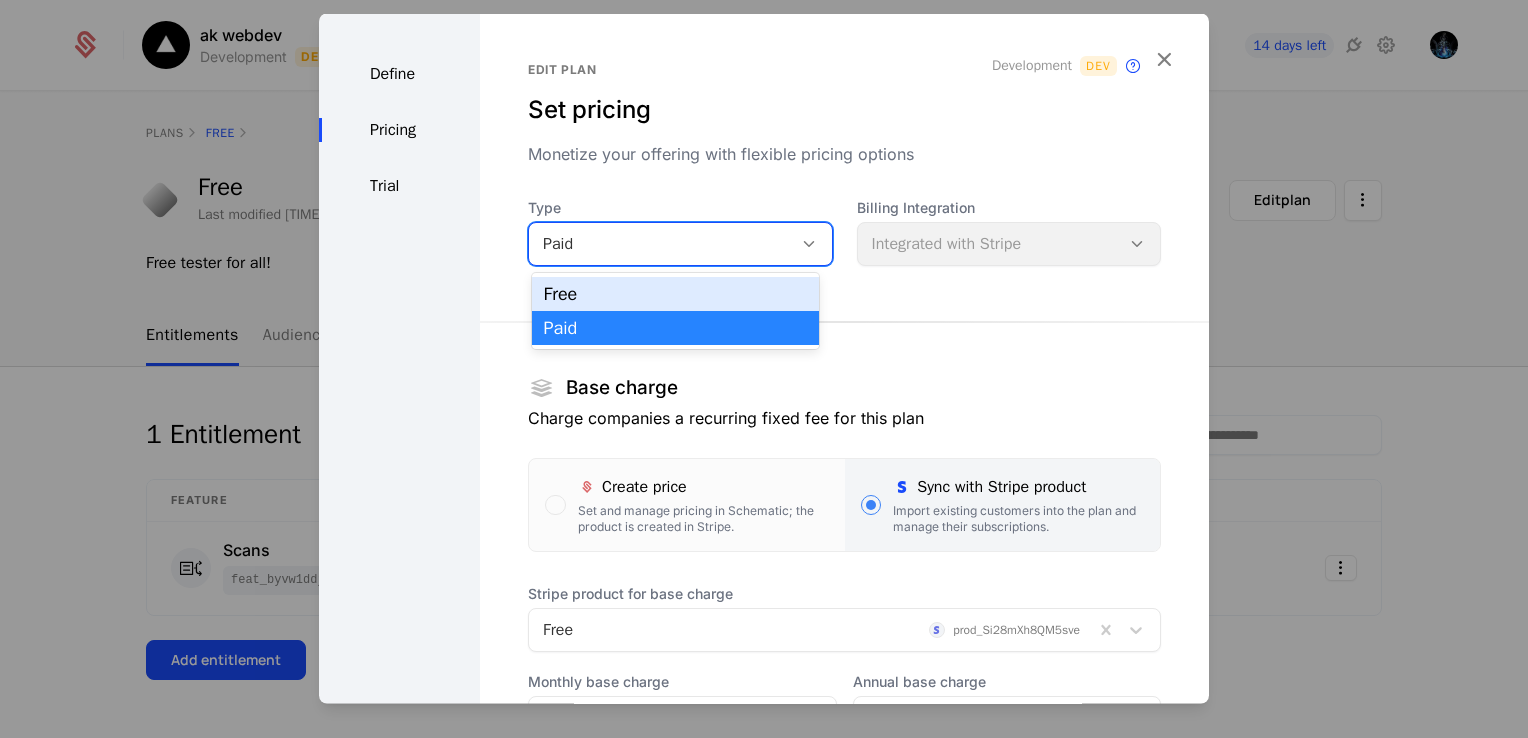 click on "Free" at bounding box center (676, 294) 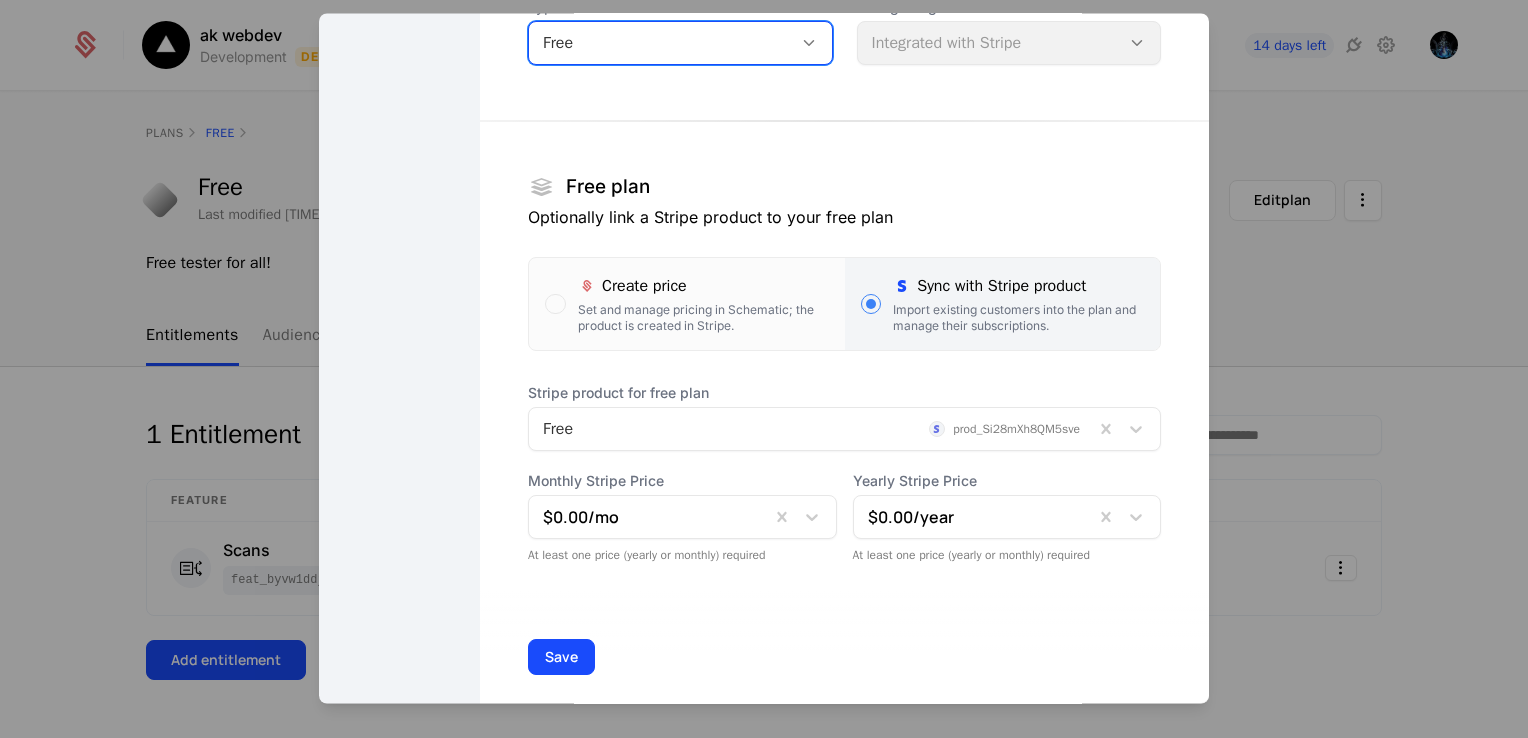 scroll, scrollTop: 219, scrollLeft: 0, axis: vertical 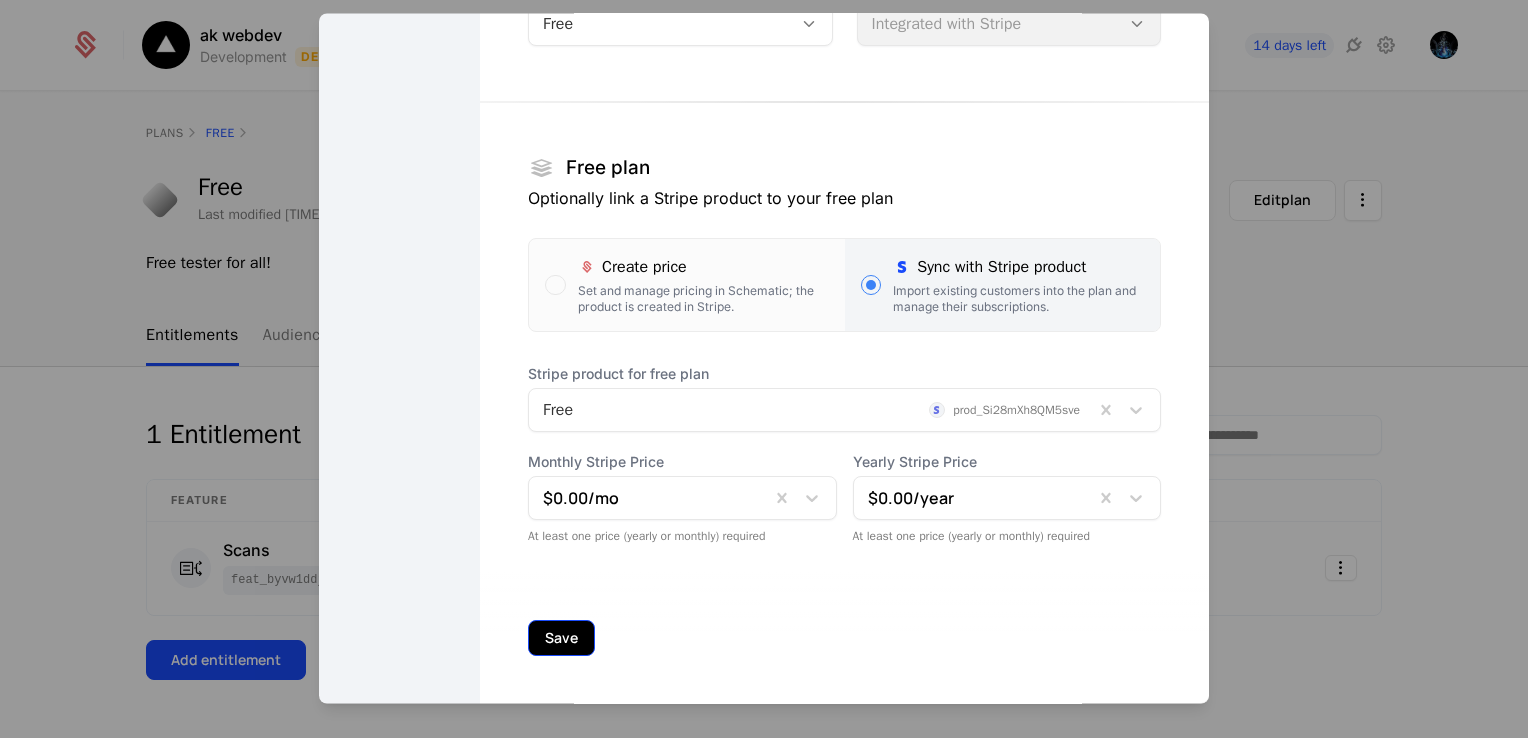 click on "Save" at bounding box center [561, 639] 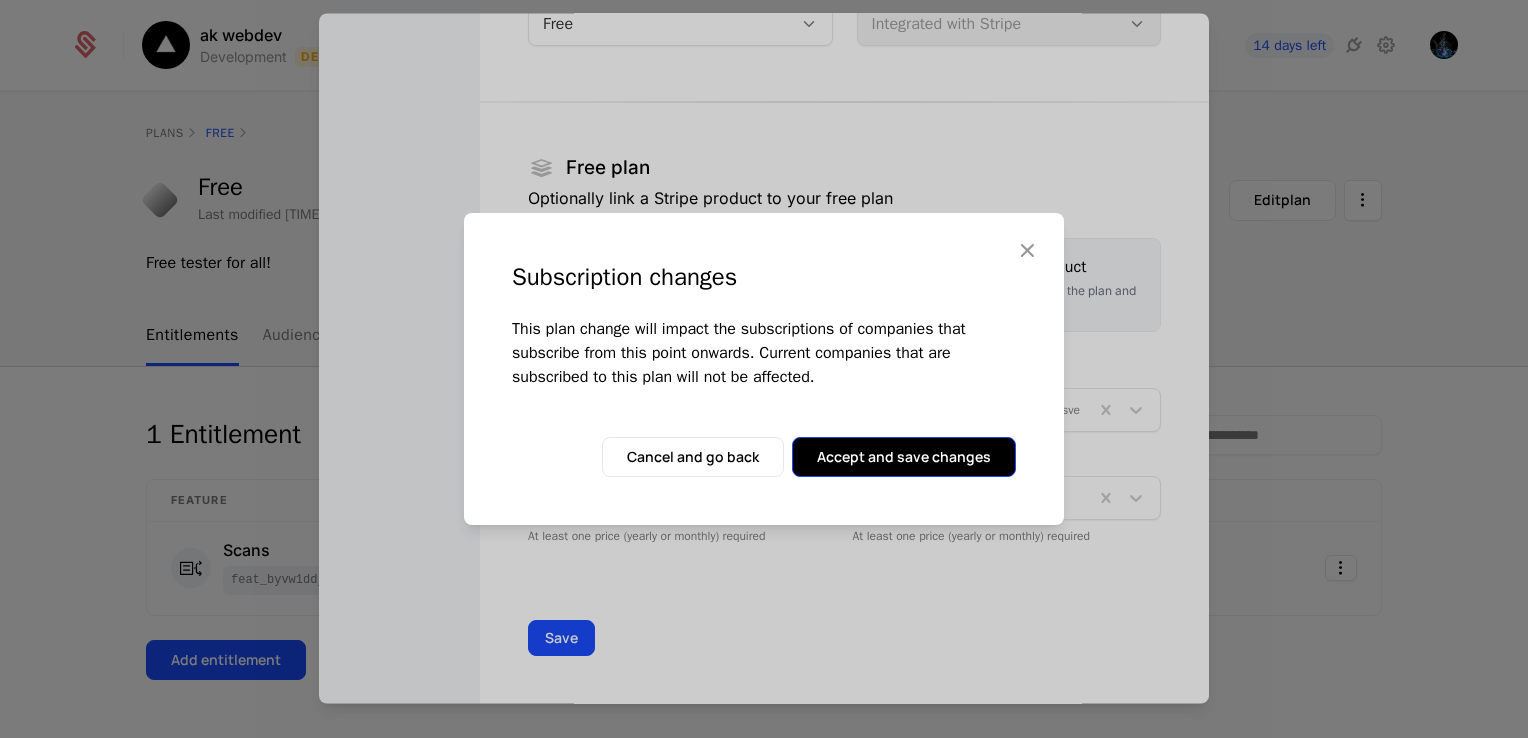 click on "Accept and save changes" at bounding box center (904, 457) 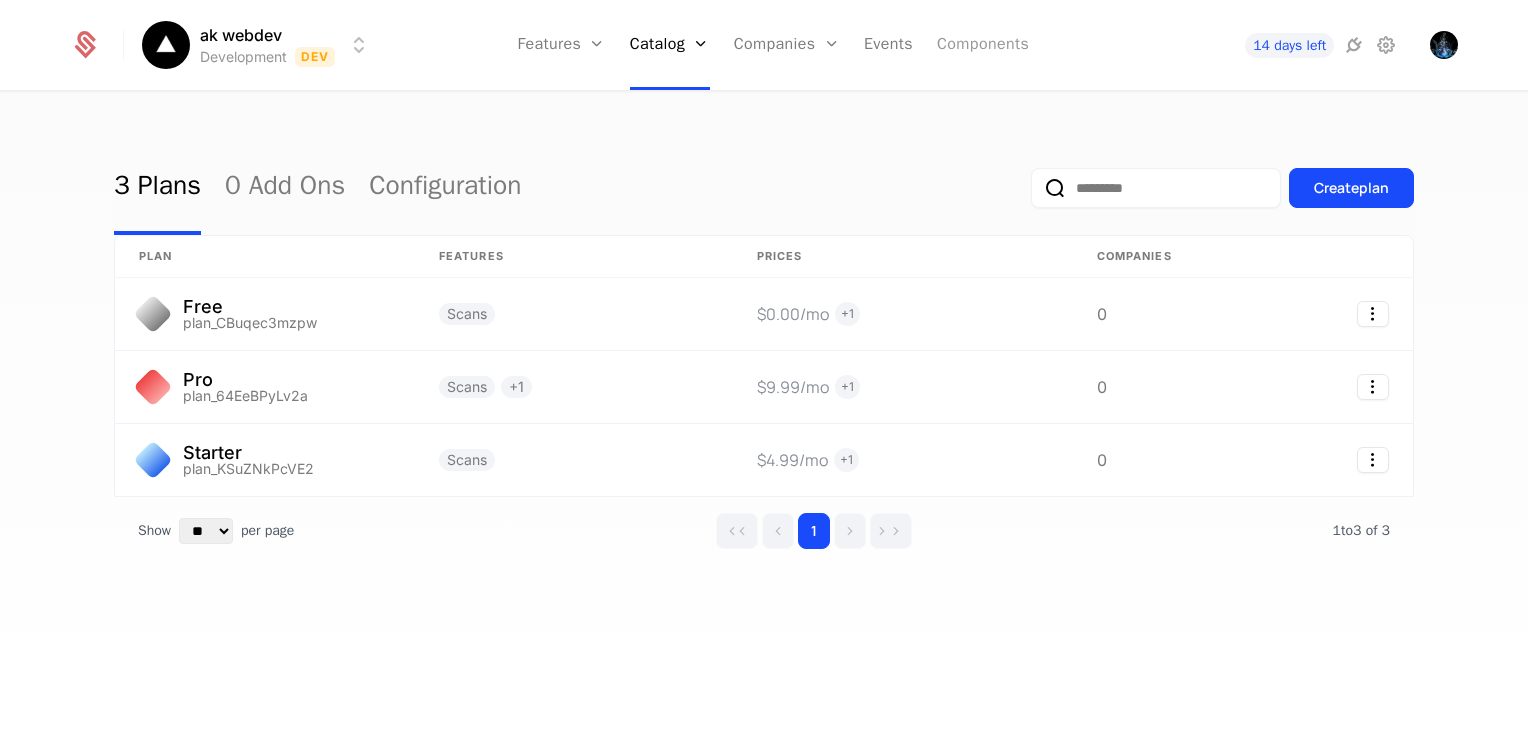 click on "Components" at bounding box center [983, 45] 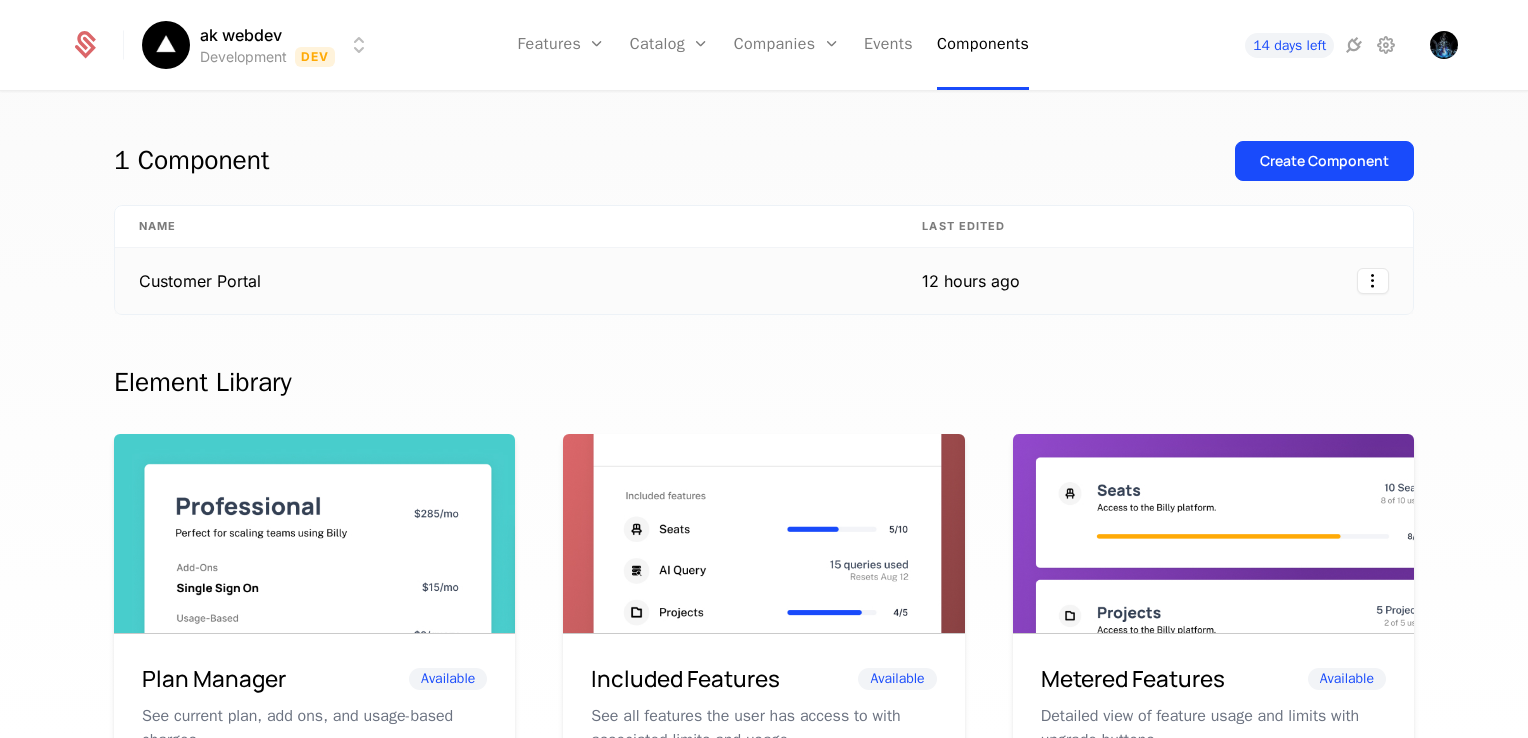 click on "Customer Portal" at bounding box center (506, 281) 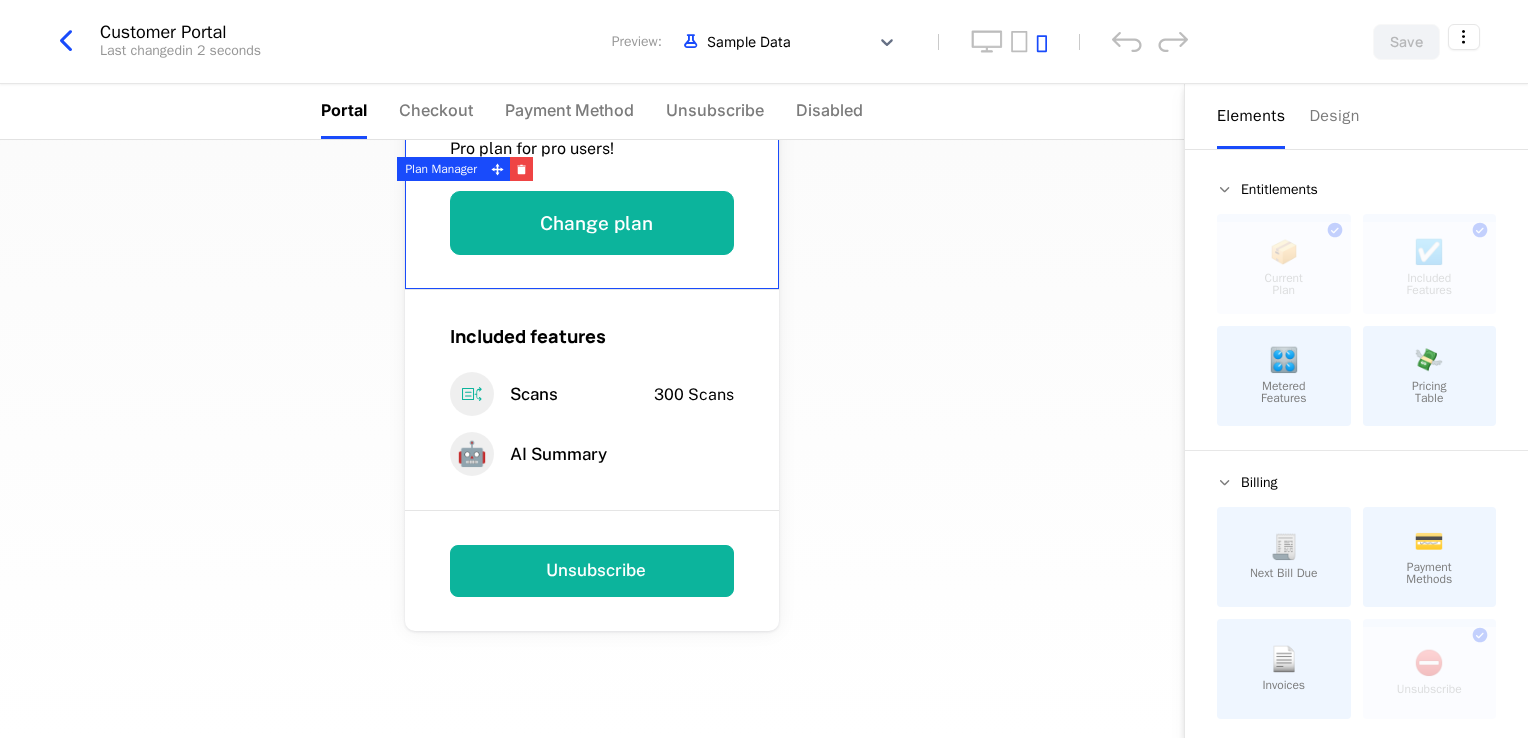 scroll, scrollTop: 0, scrollLeft: 0, axis: both 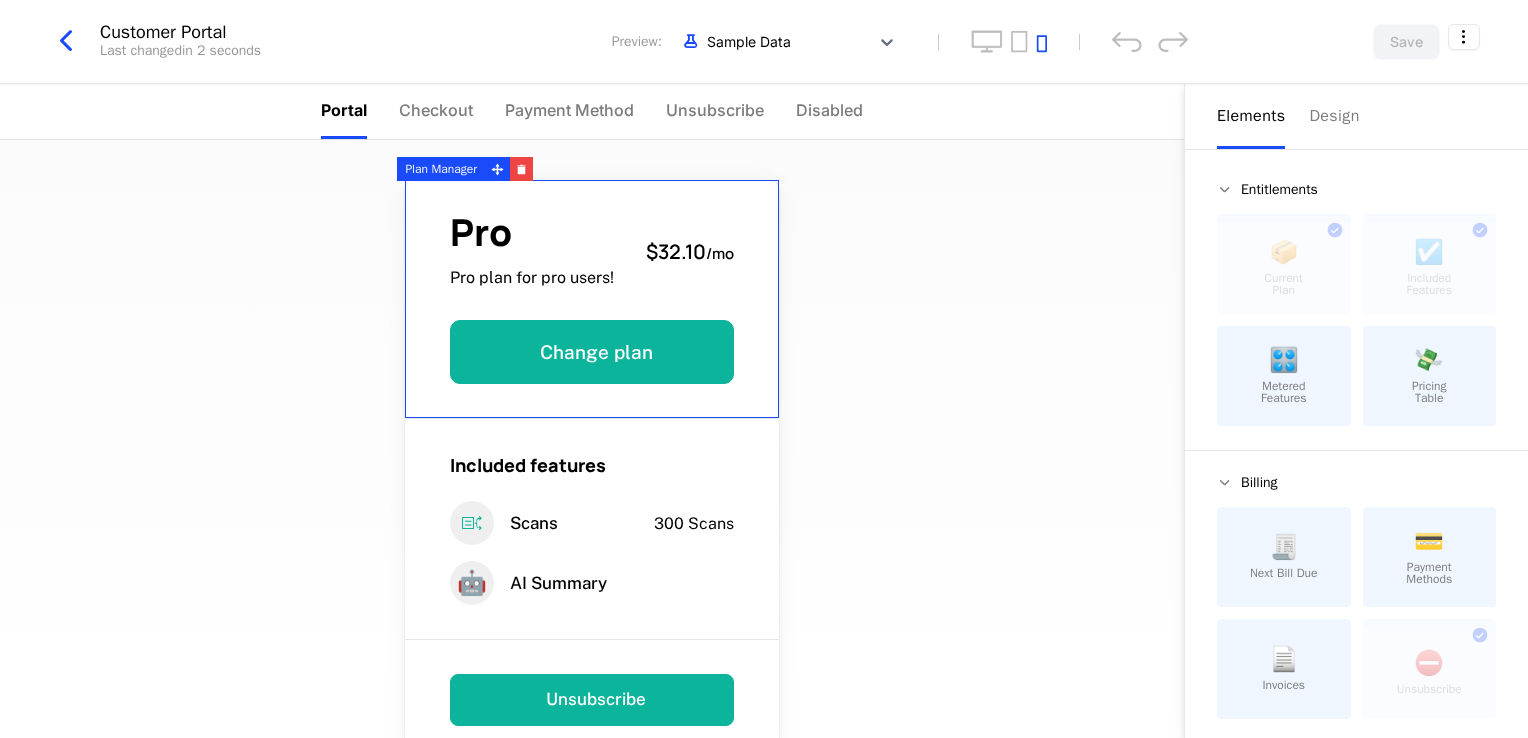 click on "Pro Pro plan for pro users! $32.10 / mo Change plan Included features Scans 300   Scans 🤖 AI Summary Unsubscribe Powered by" at bounding box center (592, 439) 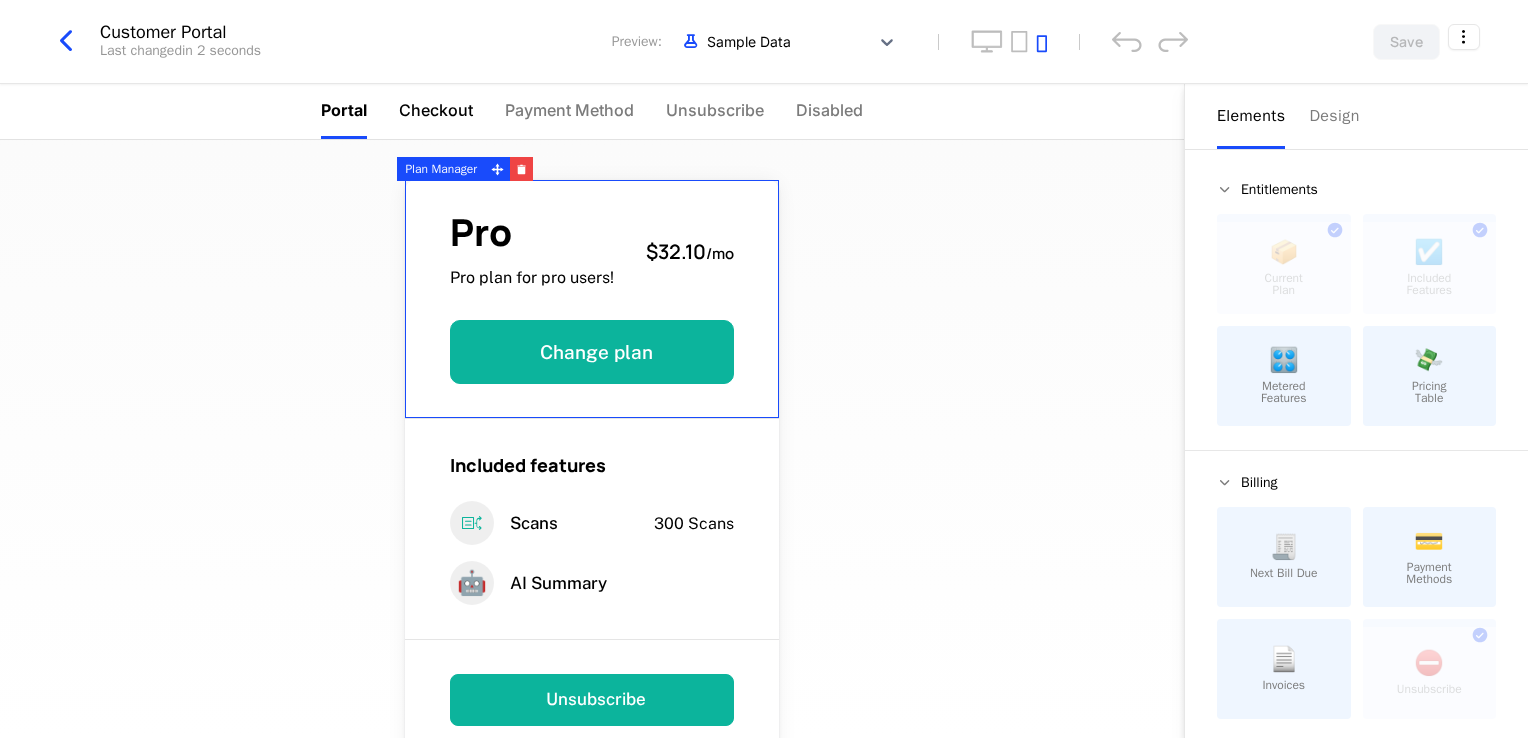click on "Checkout" at bounding box center [436, 110] 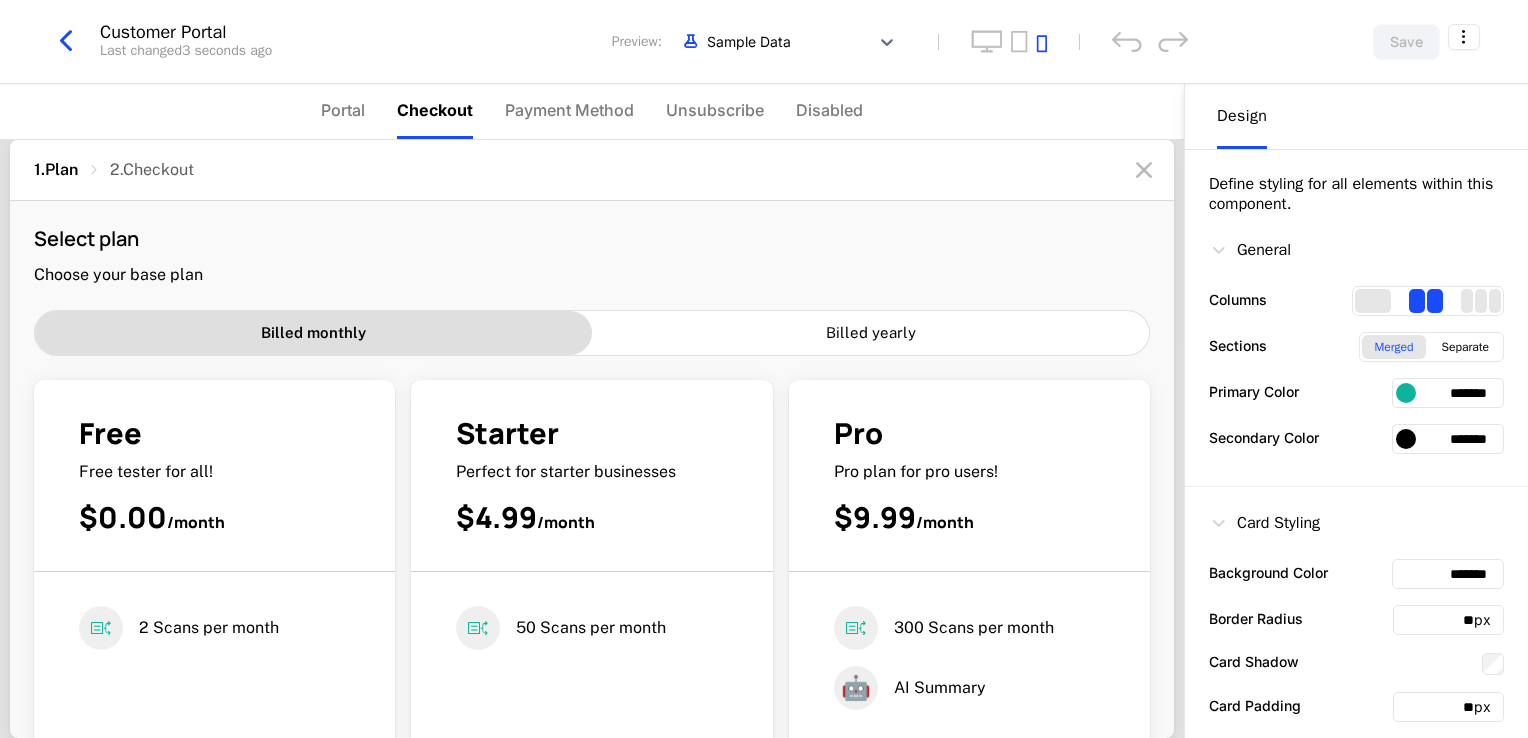 click on "Free Free tester for all! $0.00 / month" at bounding box center (214, 493) 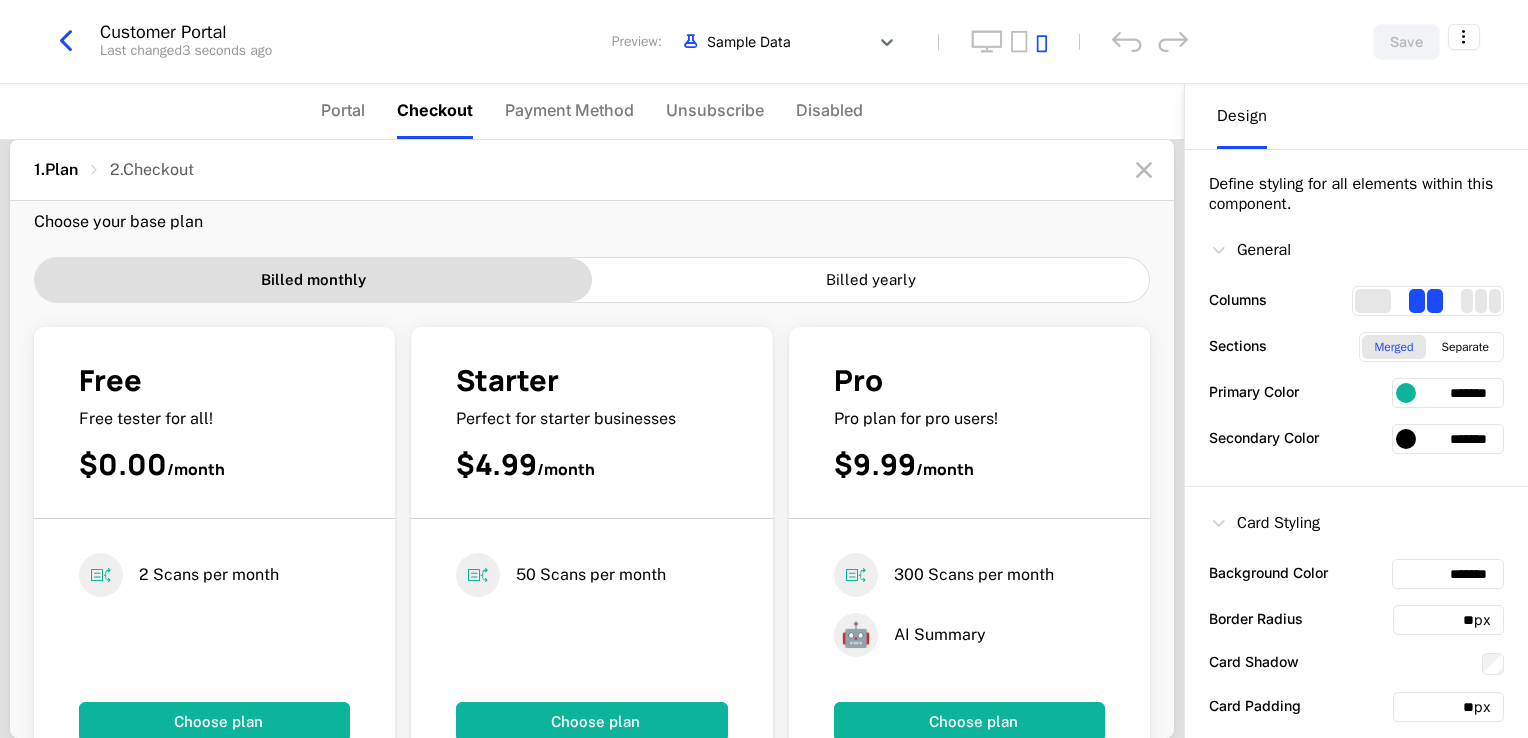 scroll, scrollTop: 485, scrollLeft: 0, axis: vertical 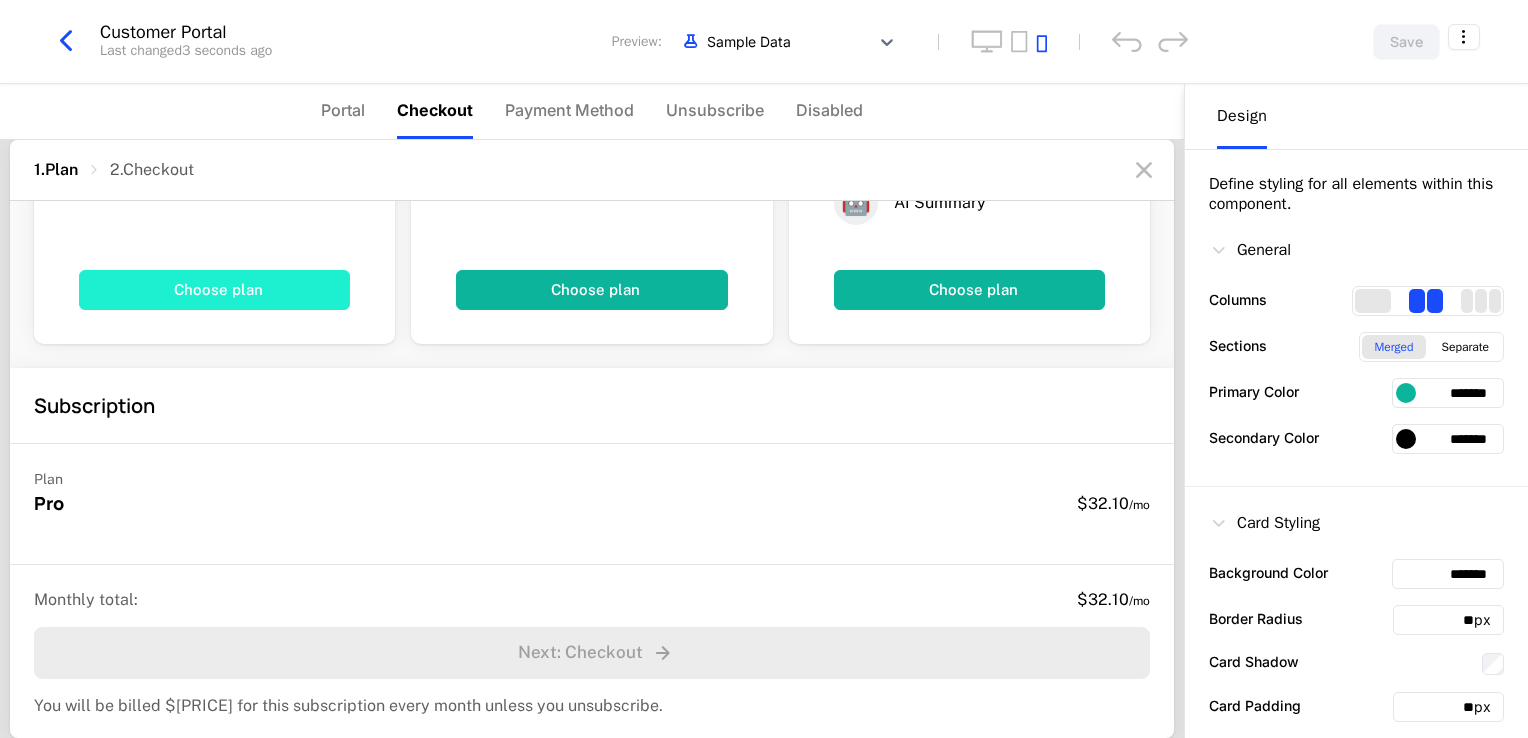 click on "Choose plan" at bounding box center [214, 290] 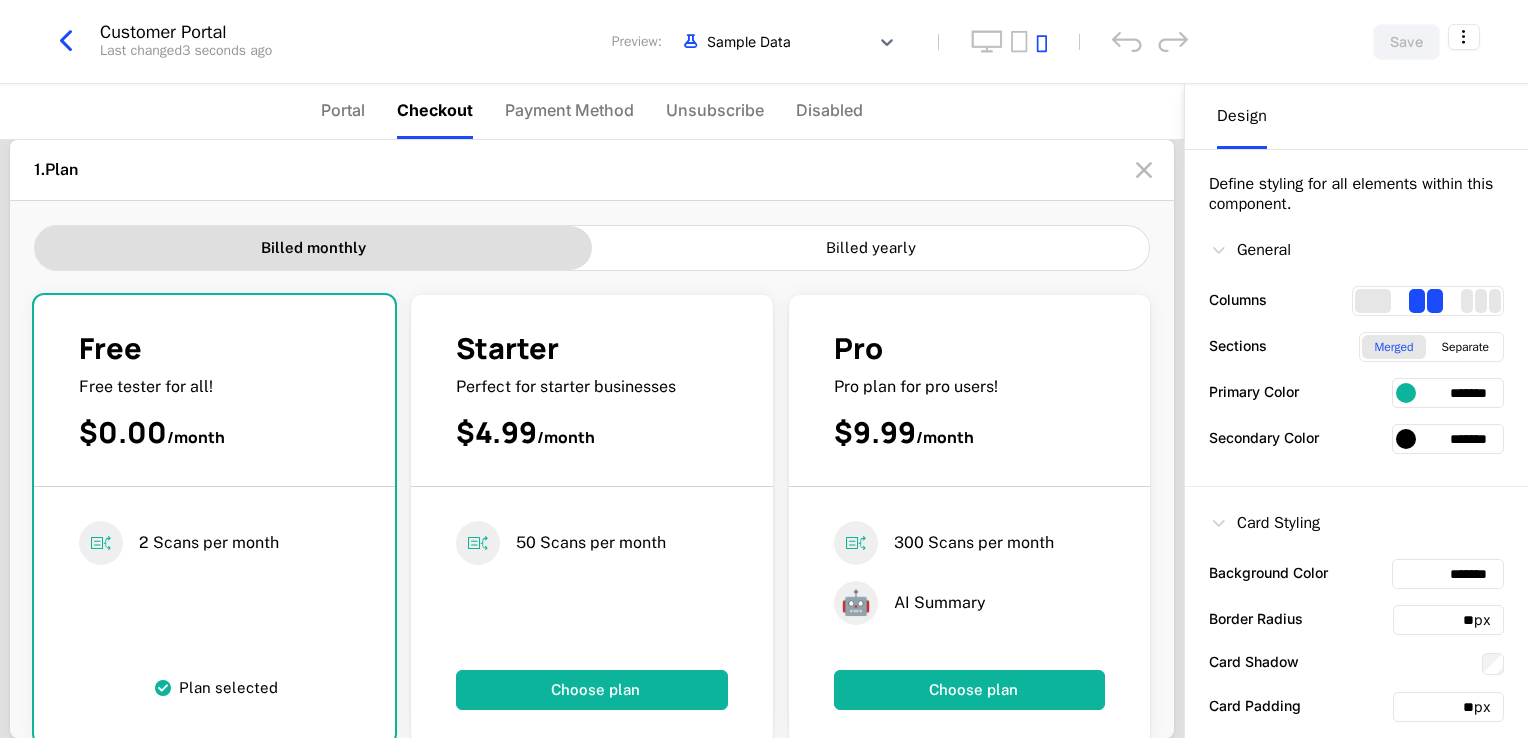 scroll, scrollTop: 0, scrollLeft: 0, axis: both 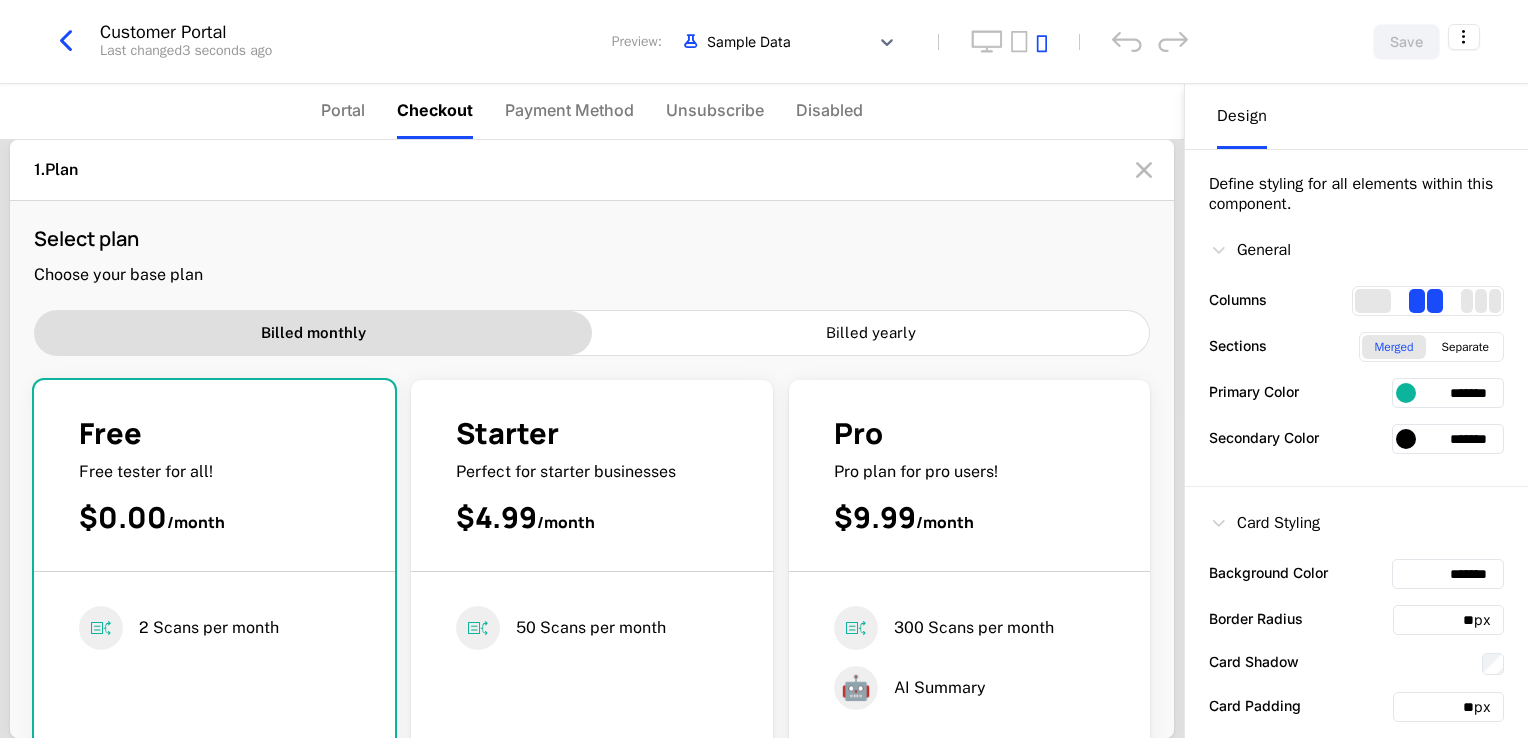 click on "Billed monthly" at bounding box center [313, 333] 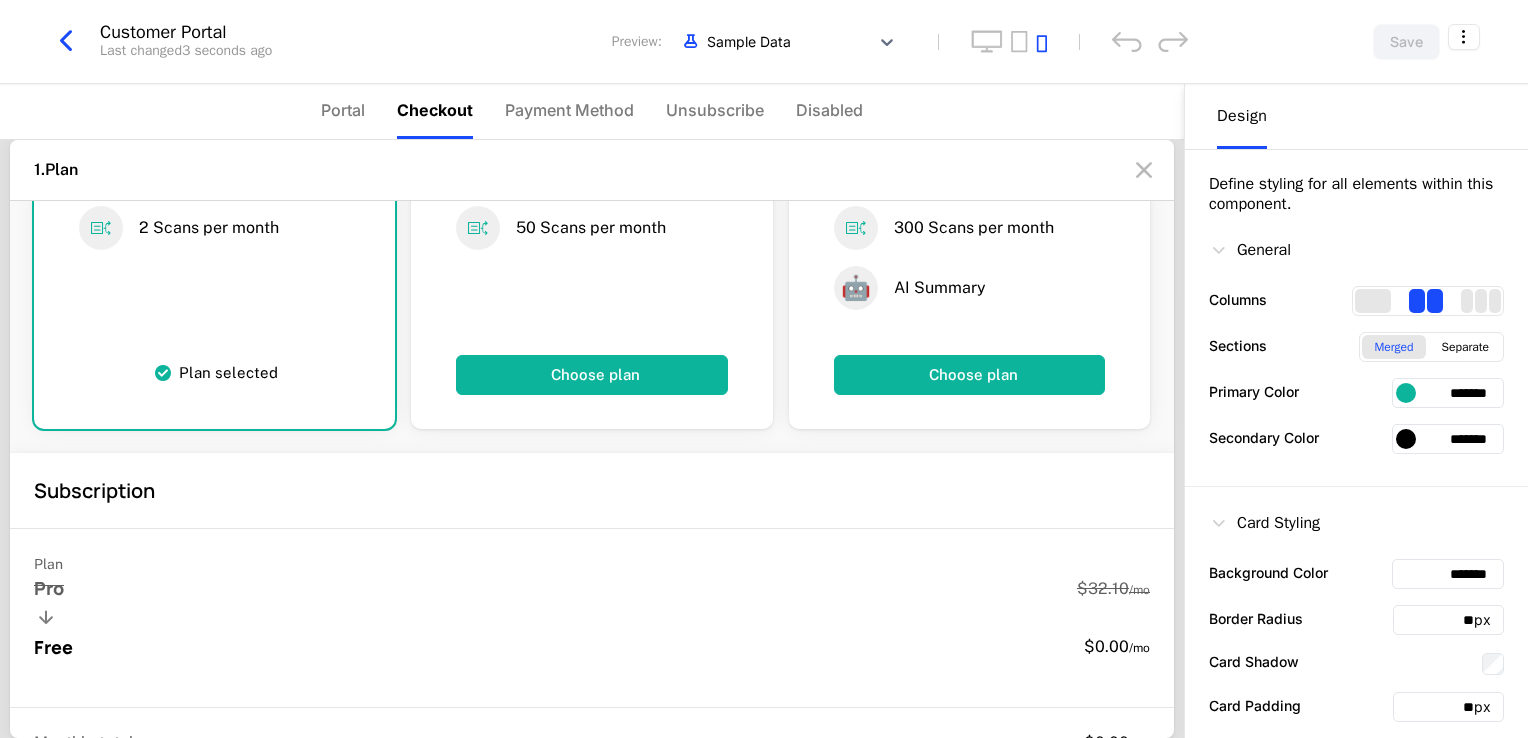 scroll, scrollTop: 200, scrollLeft: 0, axis: vertical 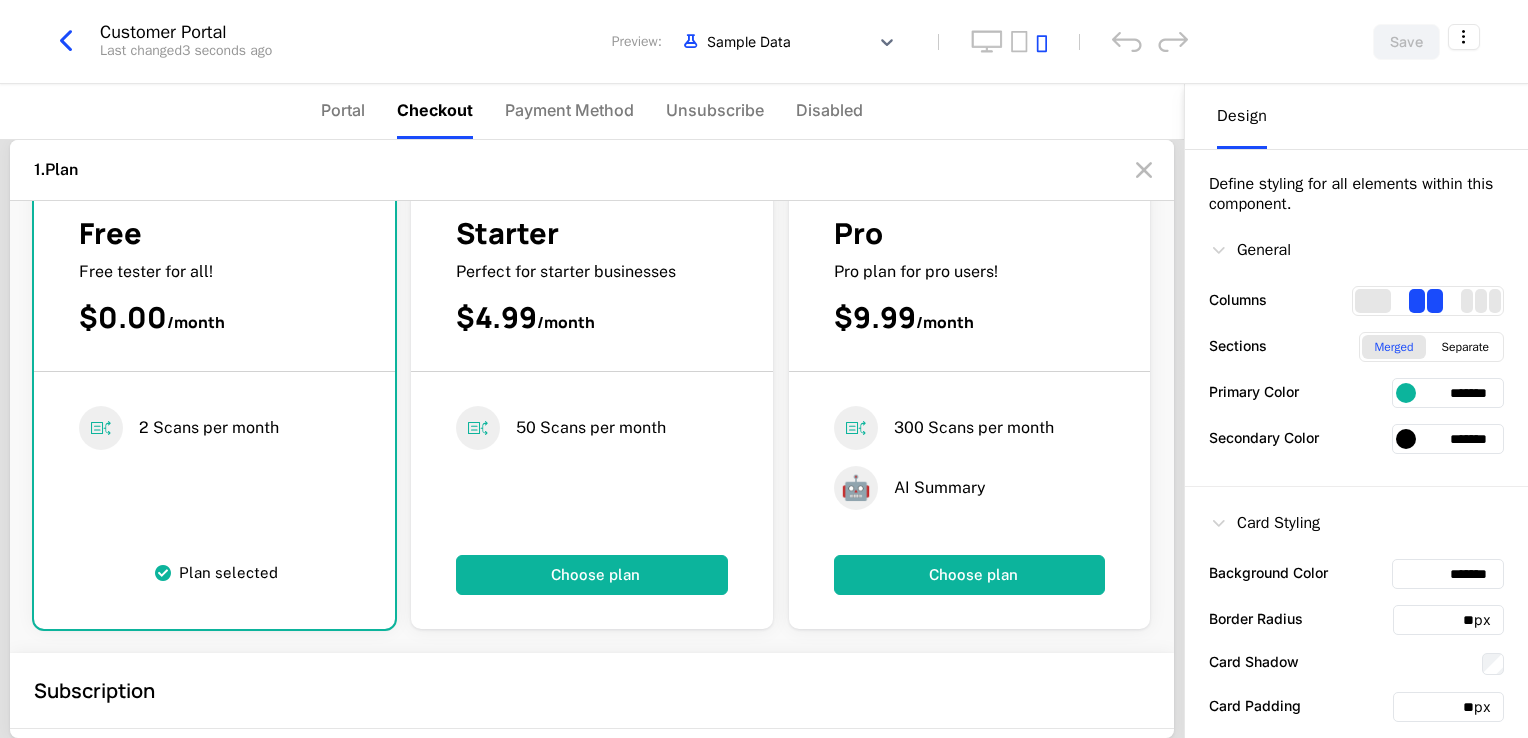 click on "Plan selected" at bounding box center [214, 573] 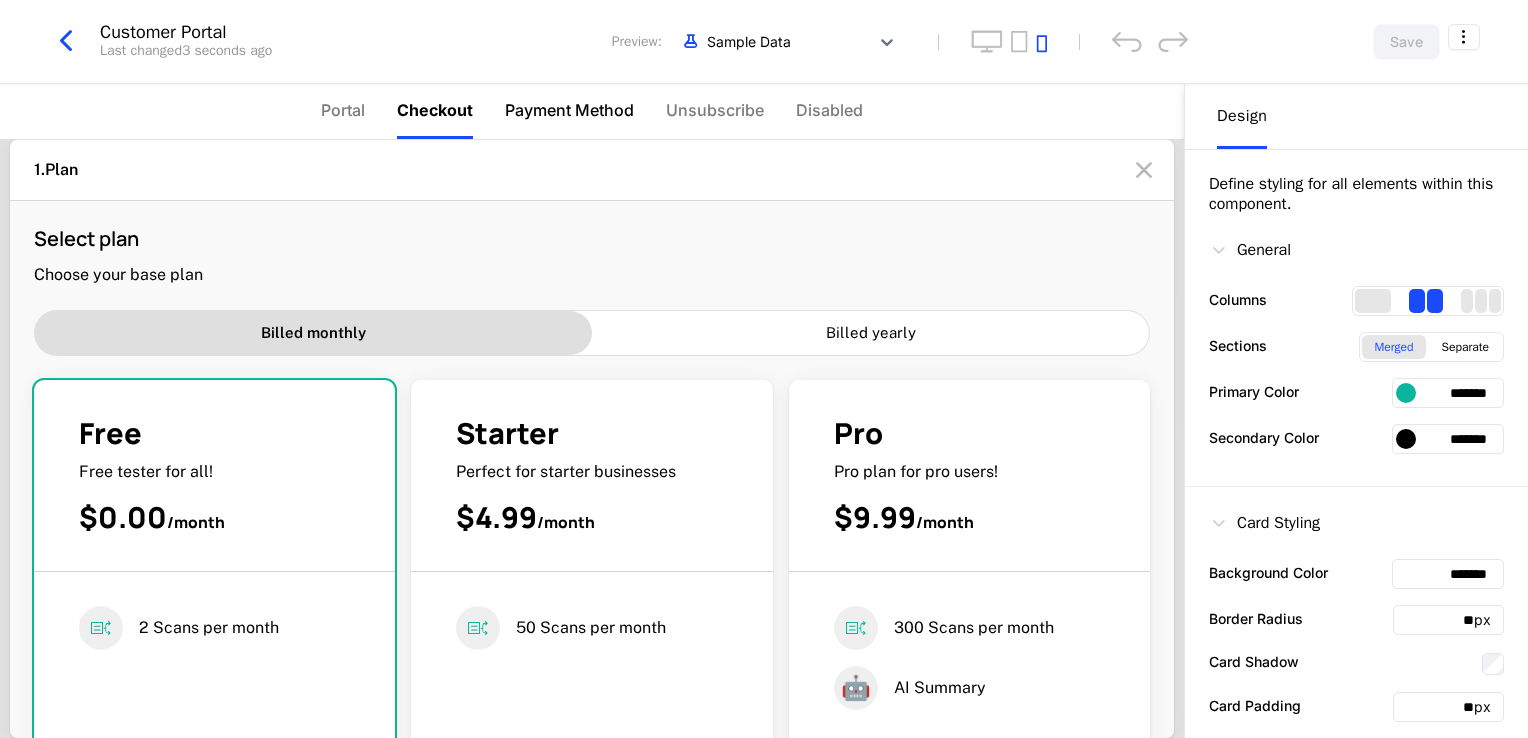 click on "Payment Method" at bounding box center (569, 110) 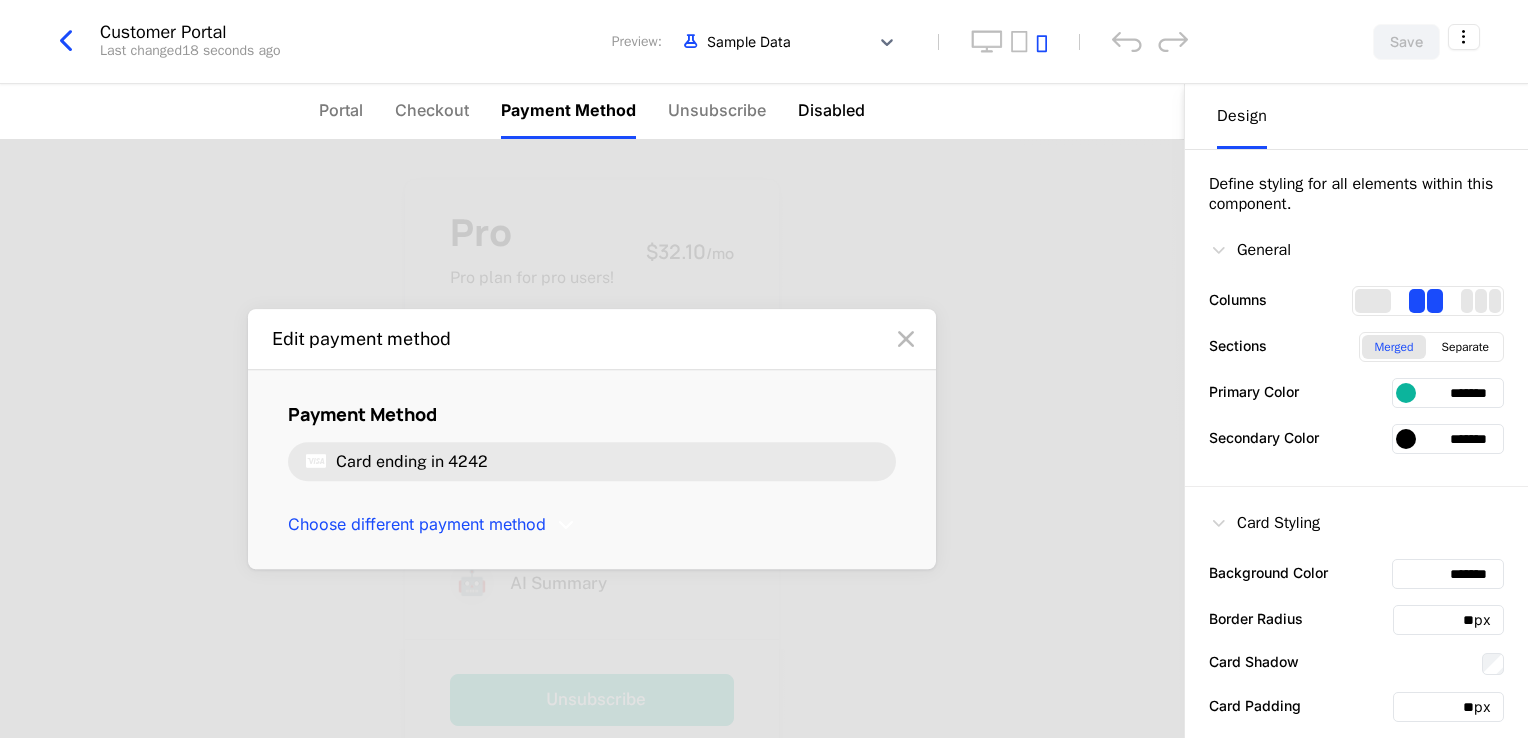 click on "Disabled" at bounding box center (831, 110) 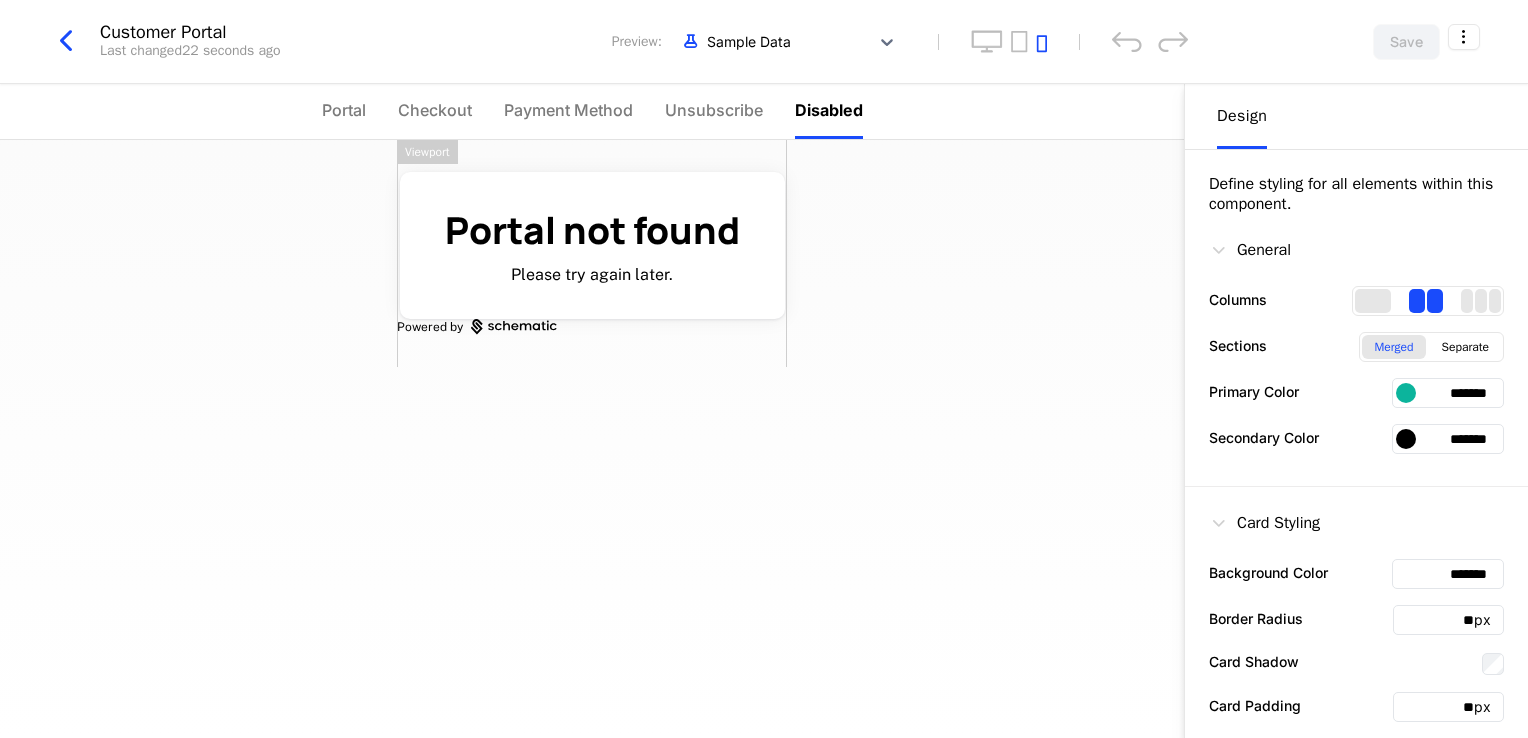 click on "Portal not found Please try again later. Powered by" at bounding box center [592, 439] 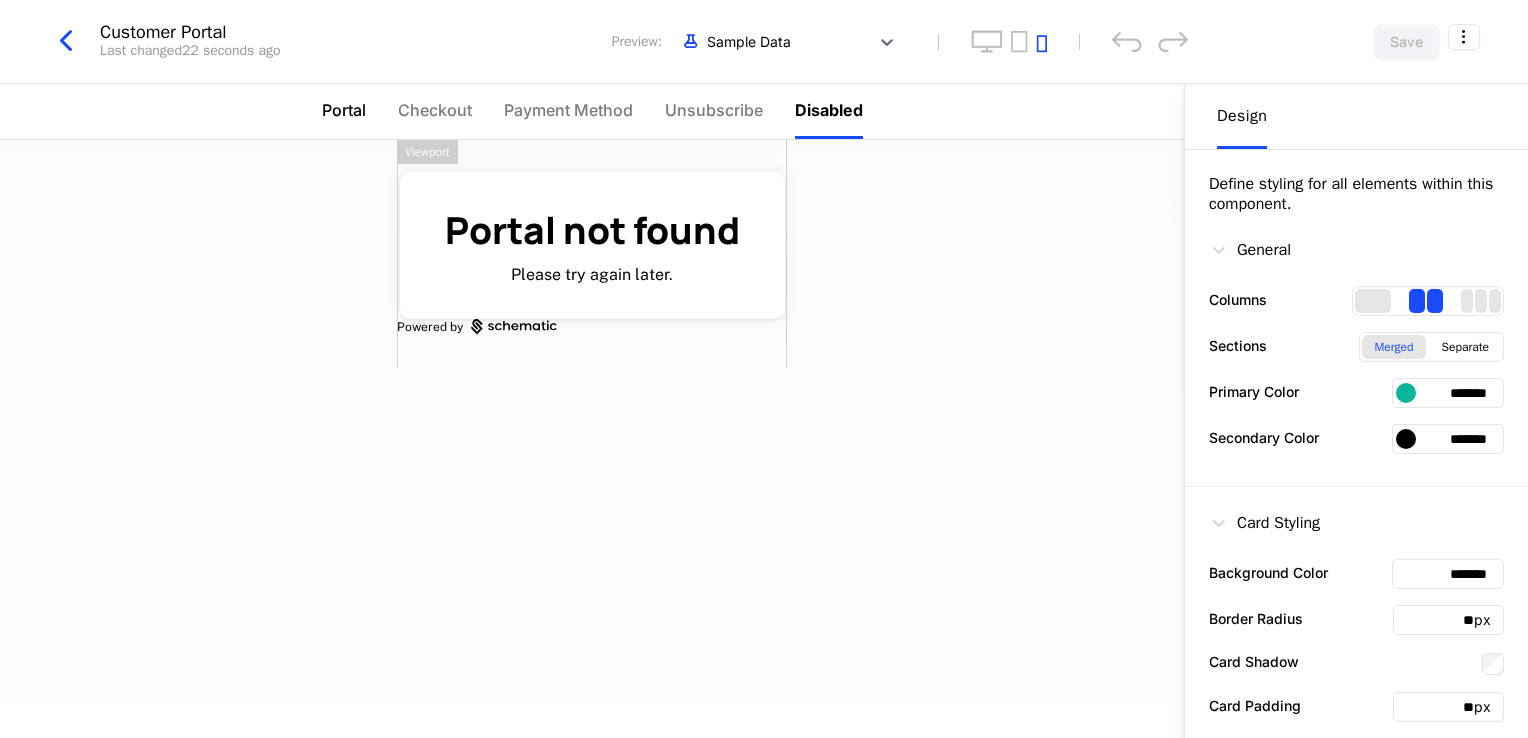 click on "Portal" at bounding box center (344, 110) 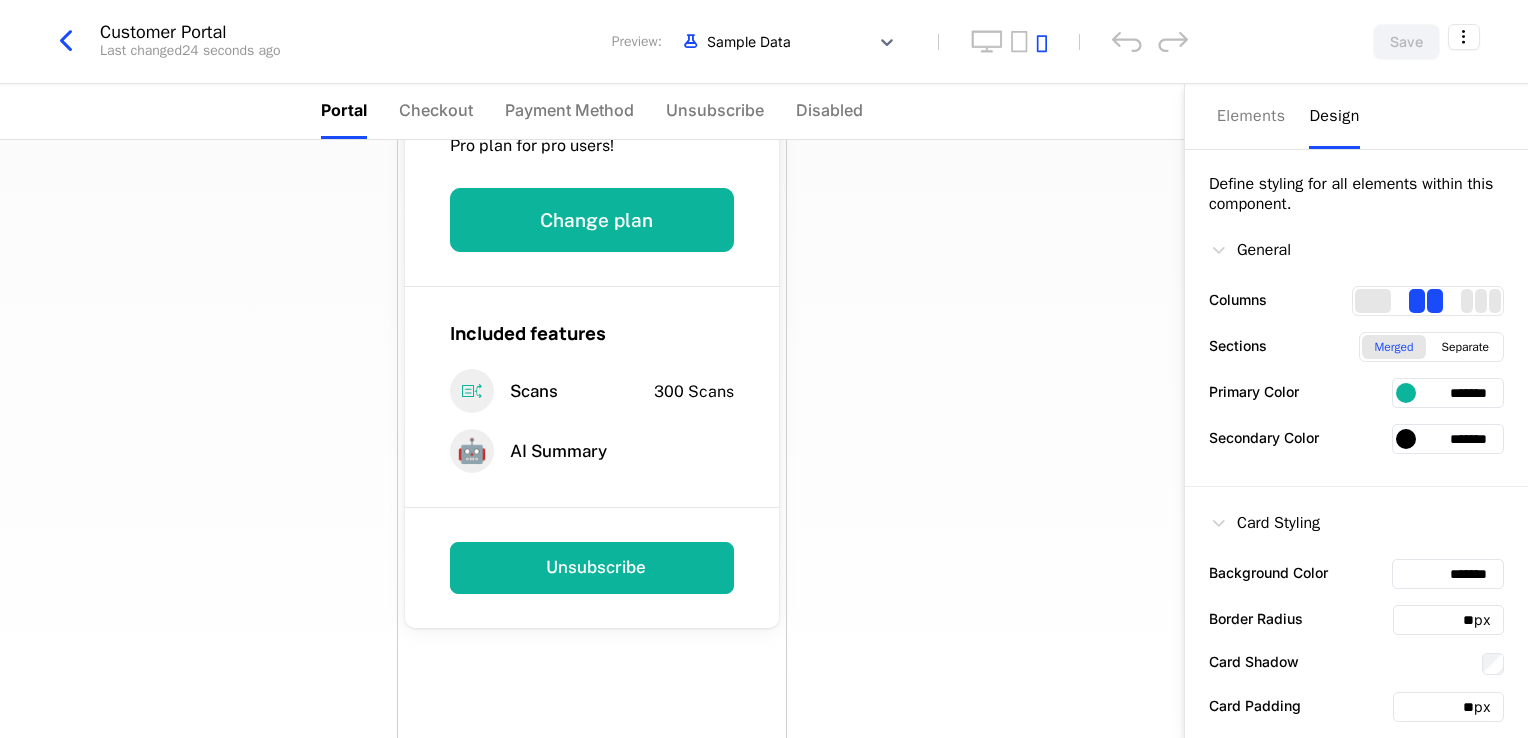 scroll, scrollTop: 332, scrollLeft: 0, axis: vertical 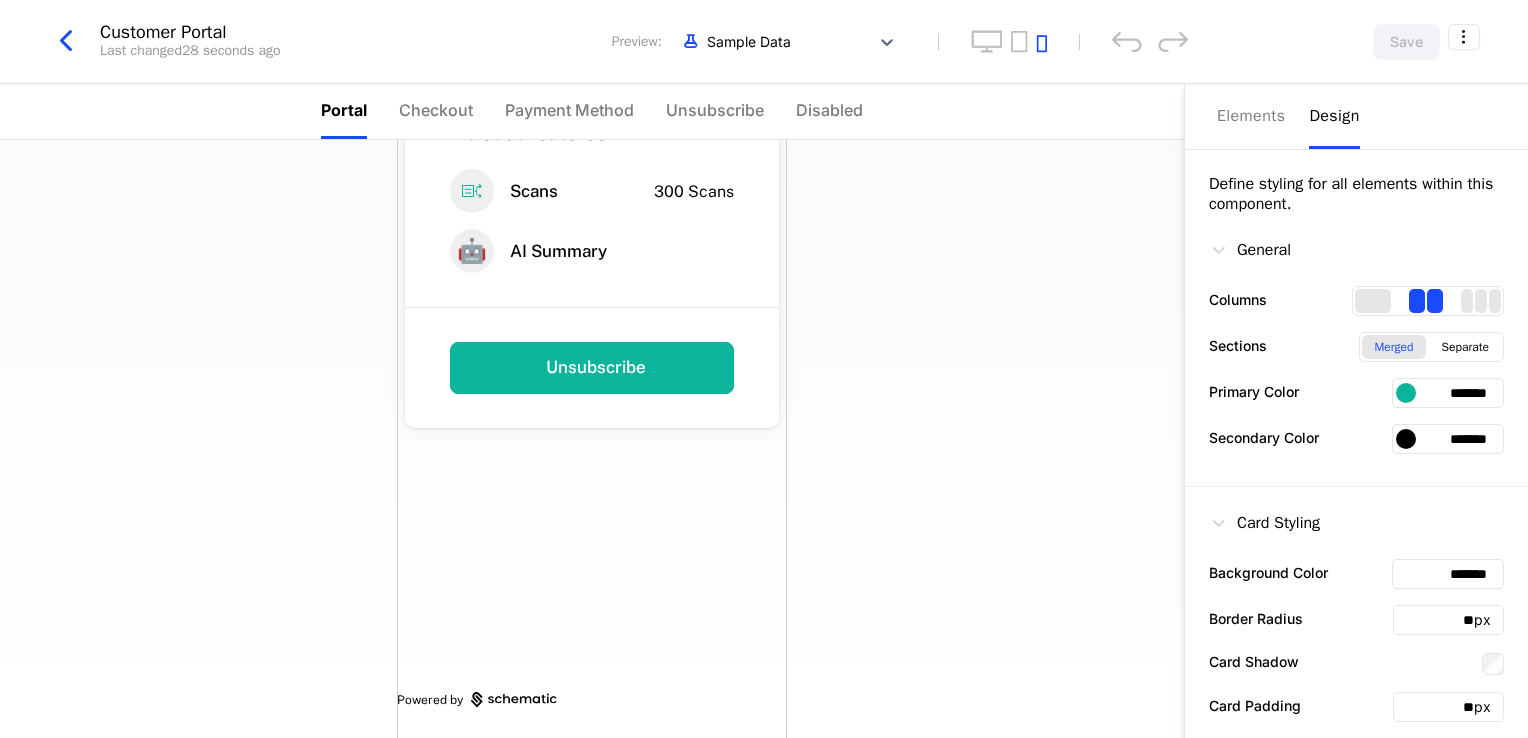 click 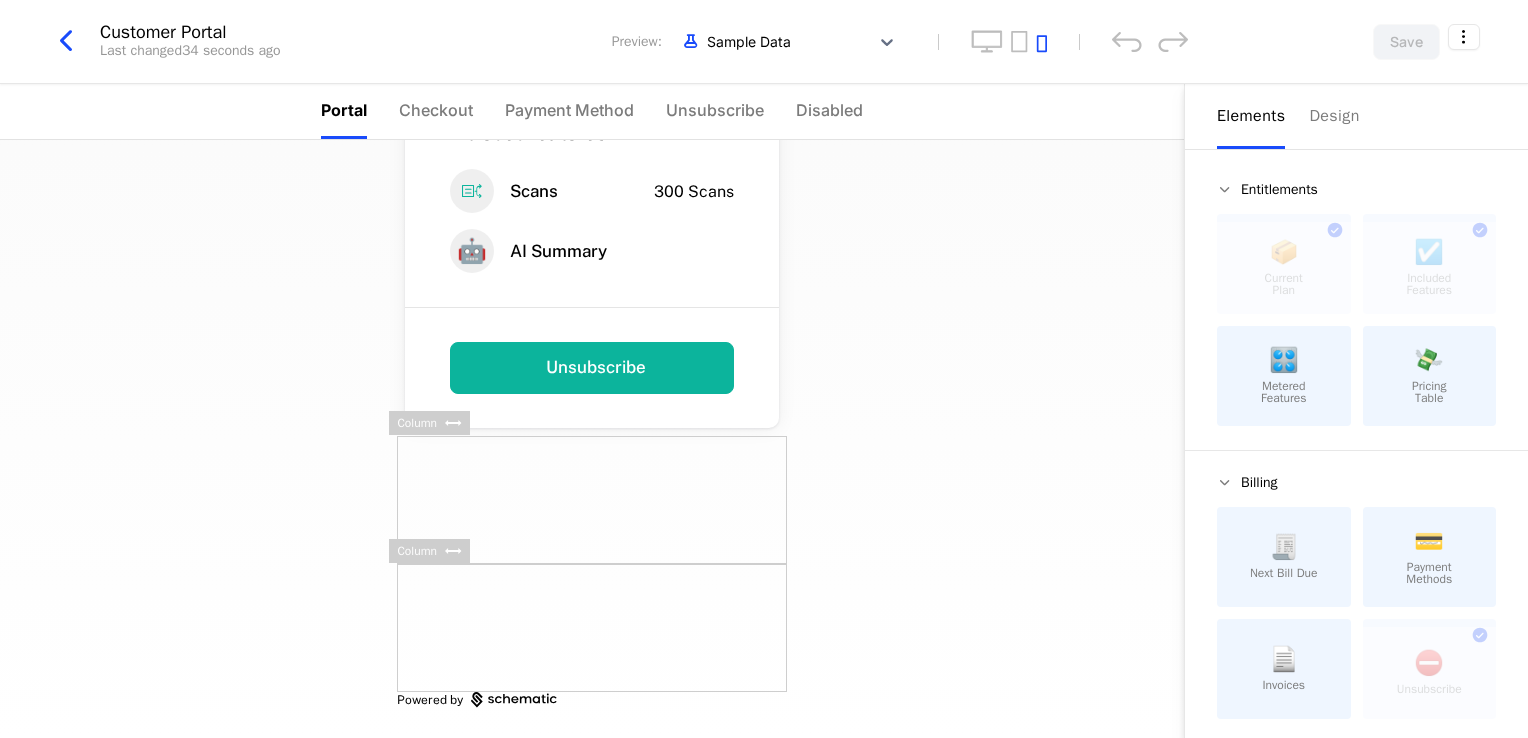 drag, startPoint x: 706, startPoint y: 594, endPoint x: 742, endPoint y: 509, distance: 92.309265 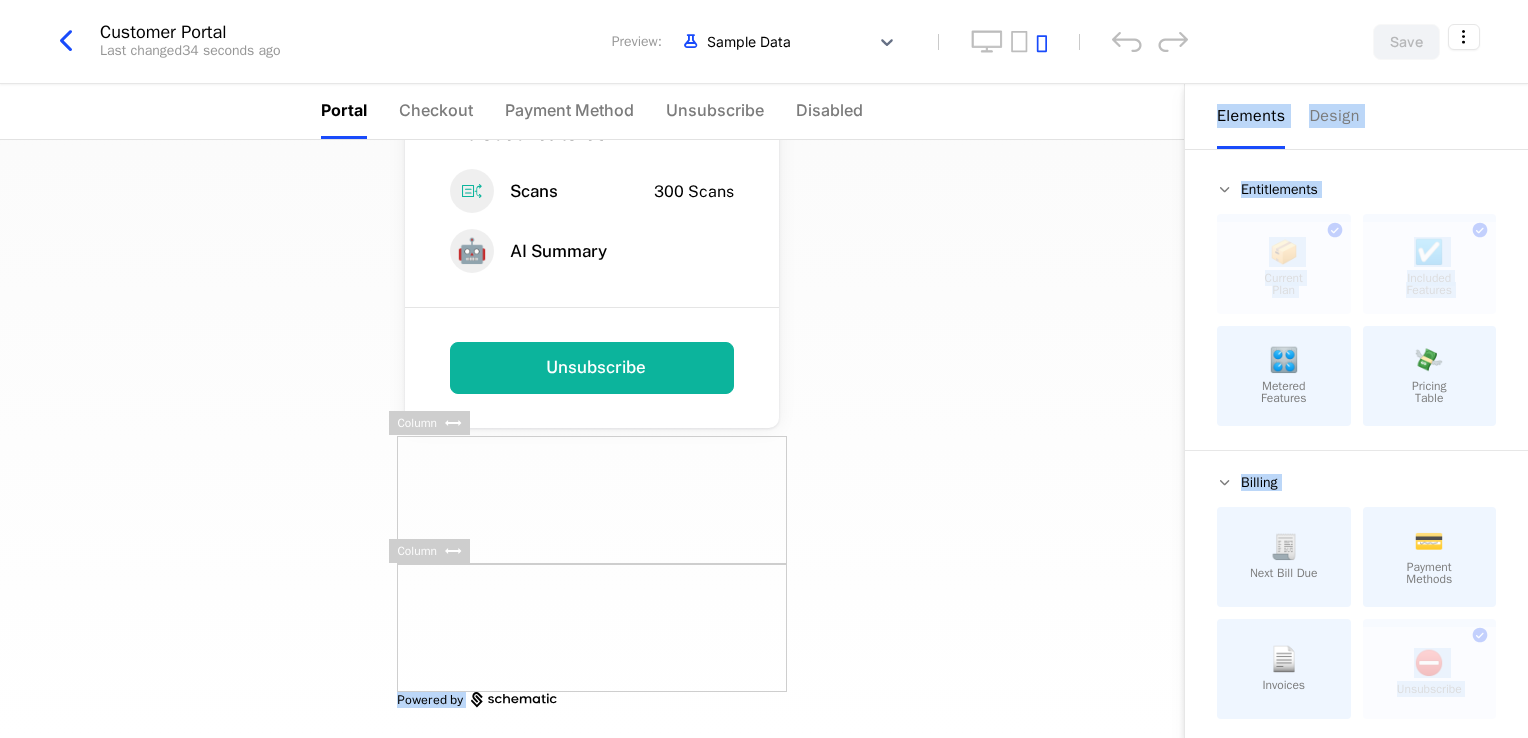 drag, startPoint x: 459, startPoint y: 422, endPoint x: 742, endPoint y: 457, distance: 285.1561 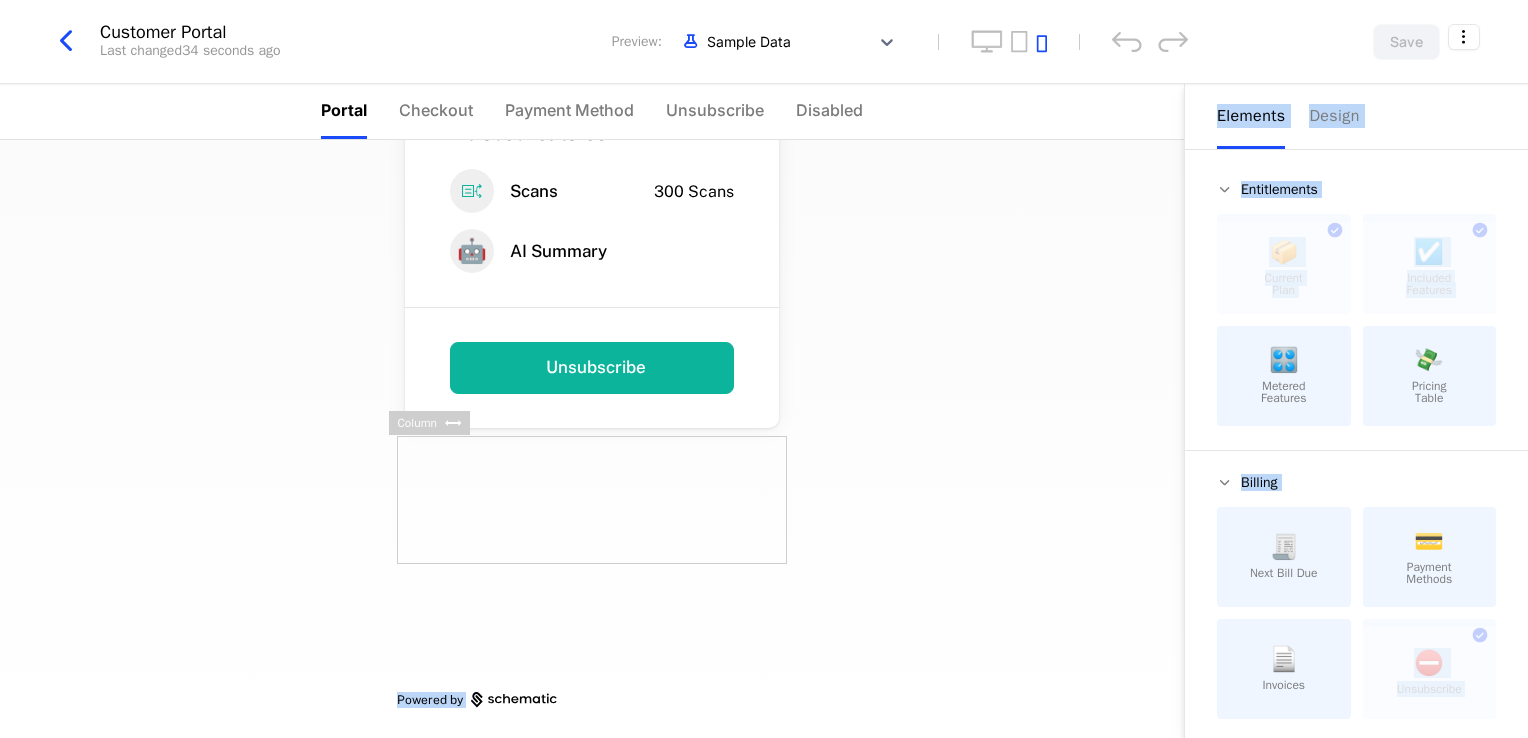 click on "Pro Pro plan for pro users! $32.10 / mo Change plan Included features Scans 300   Scans 🤖 AI Summary Unsubscribe Powered by" at bounding box center (592, 439) 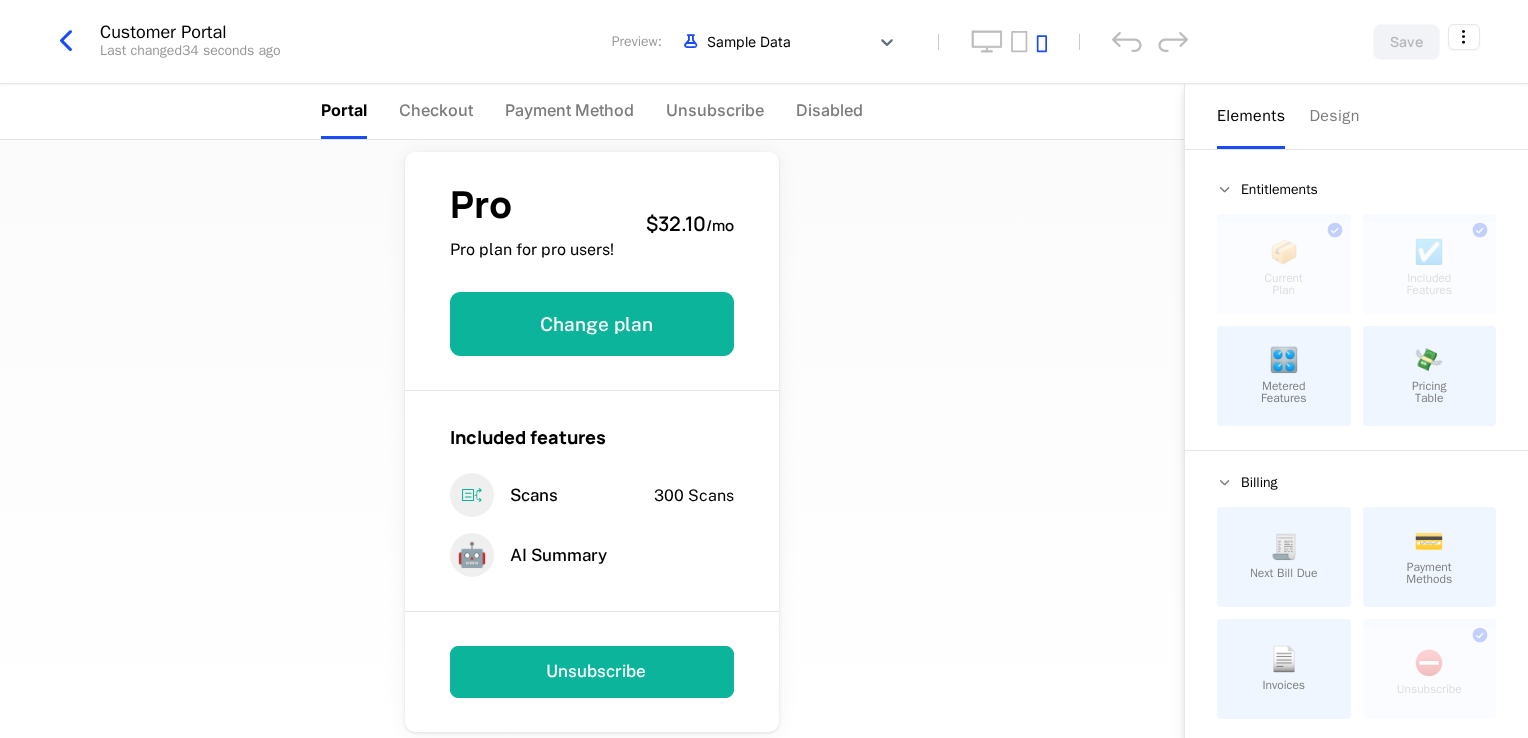 scroll, scrollTop: 0, scrollLeft: 0, axis: both 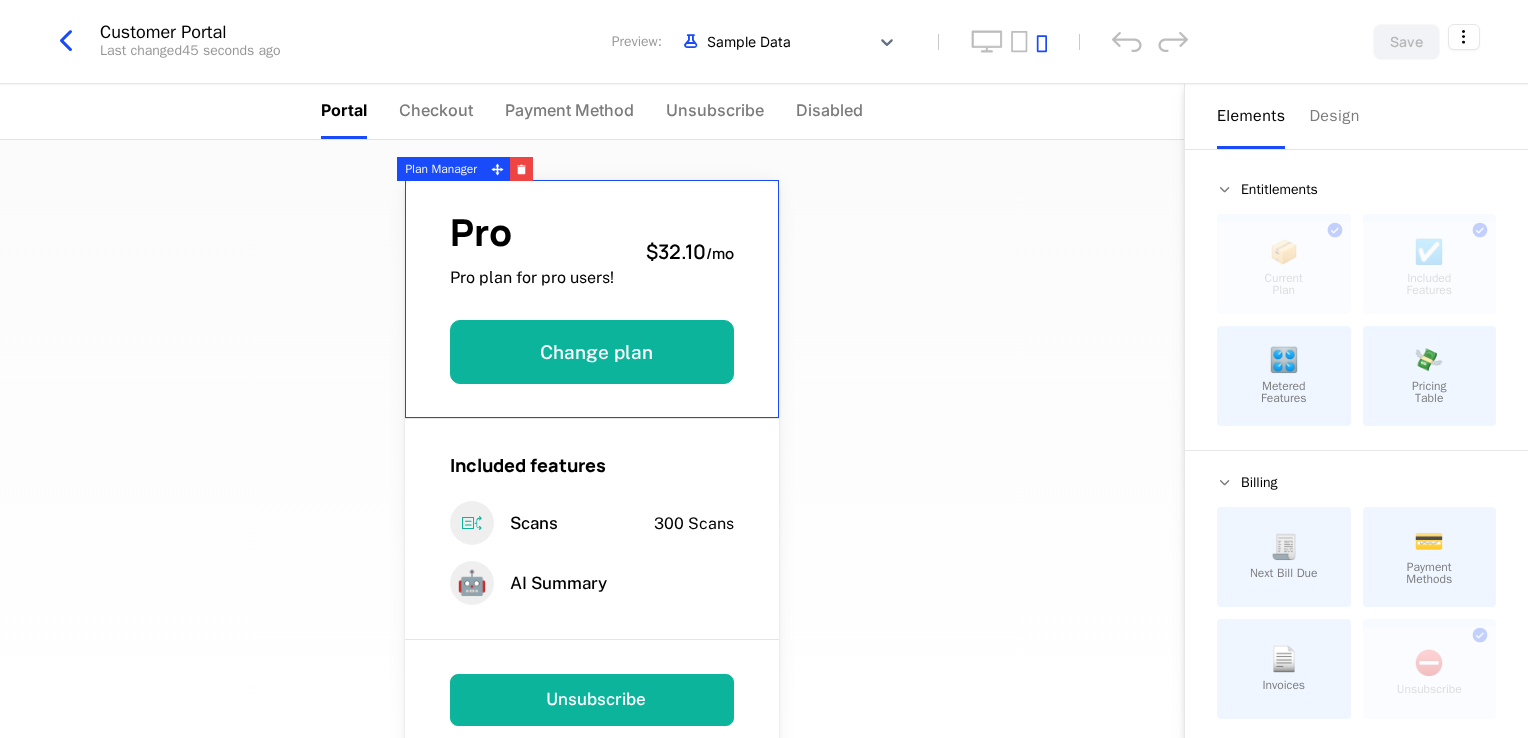 click on "Pro Pro plan for pro users! $32.10 / mo Change plan Included features Scans 300   Scans 🤖 AI Summary Unsubscribe Powered by" at bounding box center [592, 439] 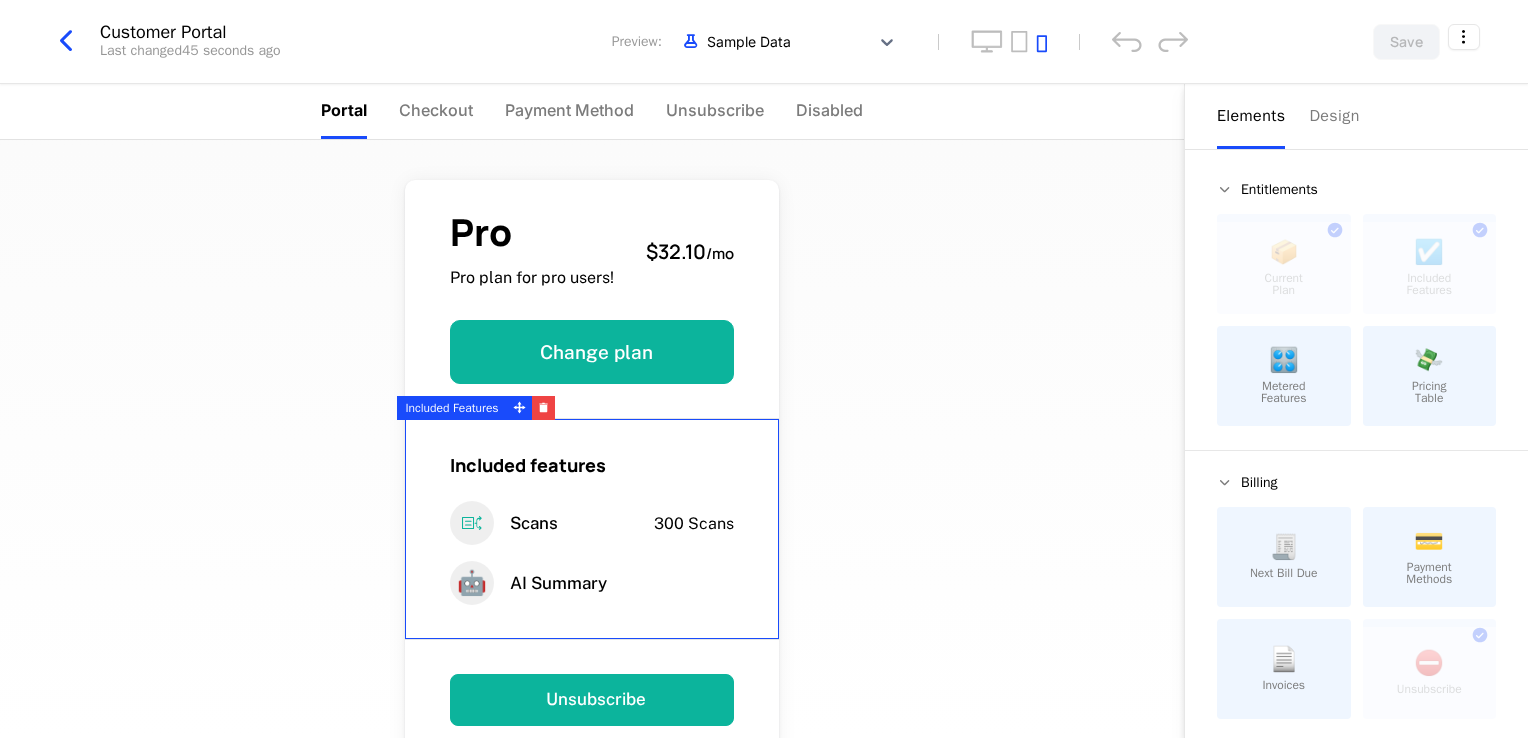 click on "Pro Pro plan for pro users! $32.10 / mo Change plan Included features Scans 300   Scans 🤖 AI Summary Unsubscribe Powered by" at bounding box center [592, 439] 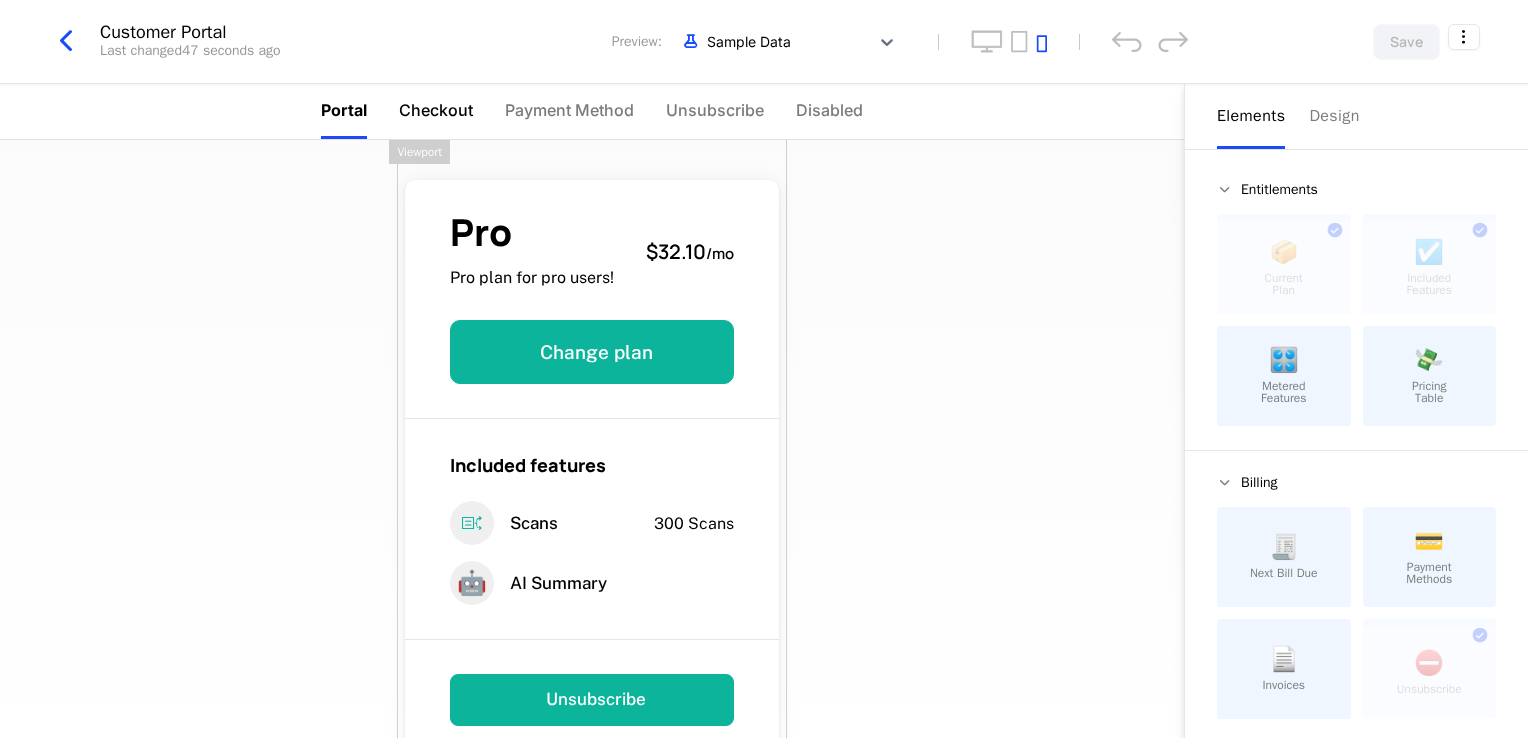 click on "Checkout" at bounding box center (436, 110) 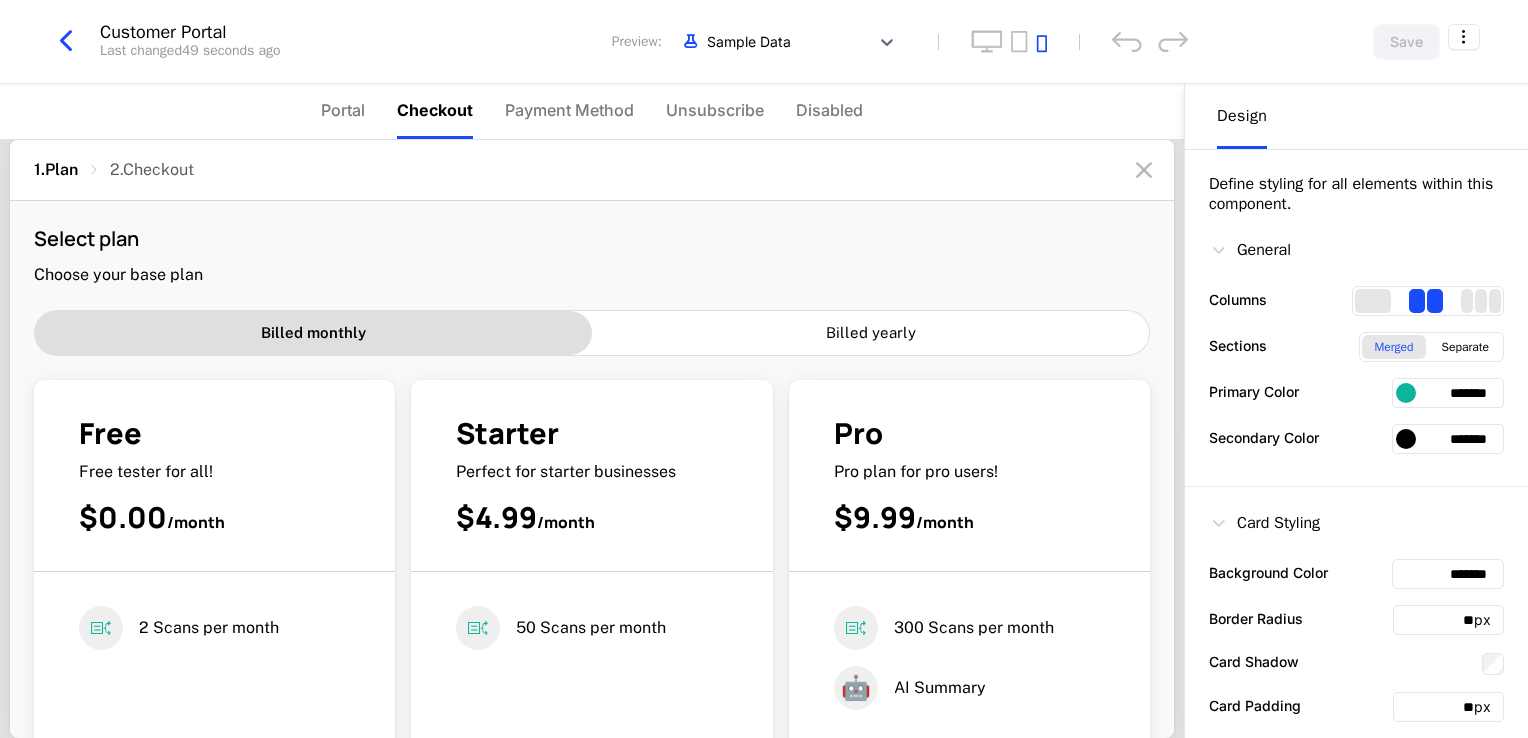 click on "2 .  Checkout" at bounding box center (152, 170) 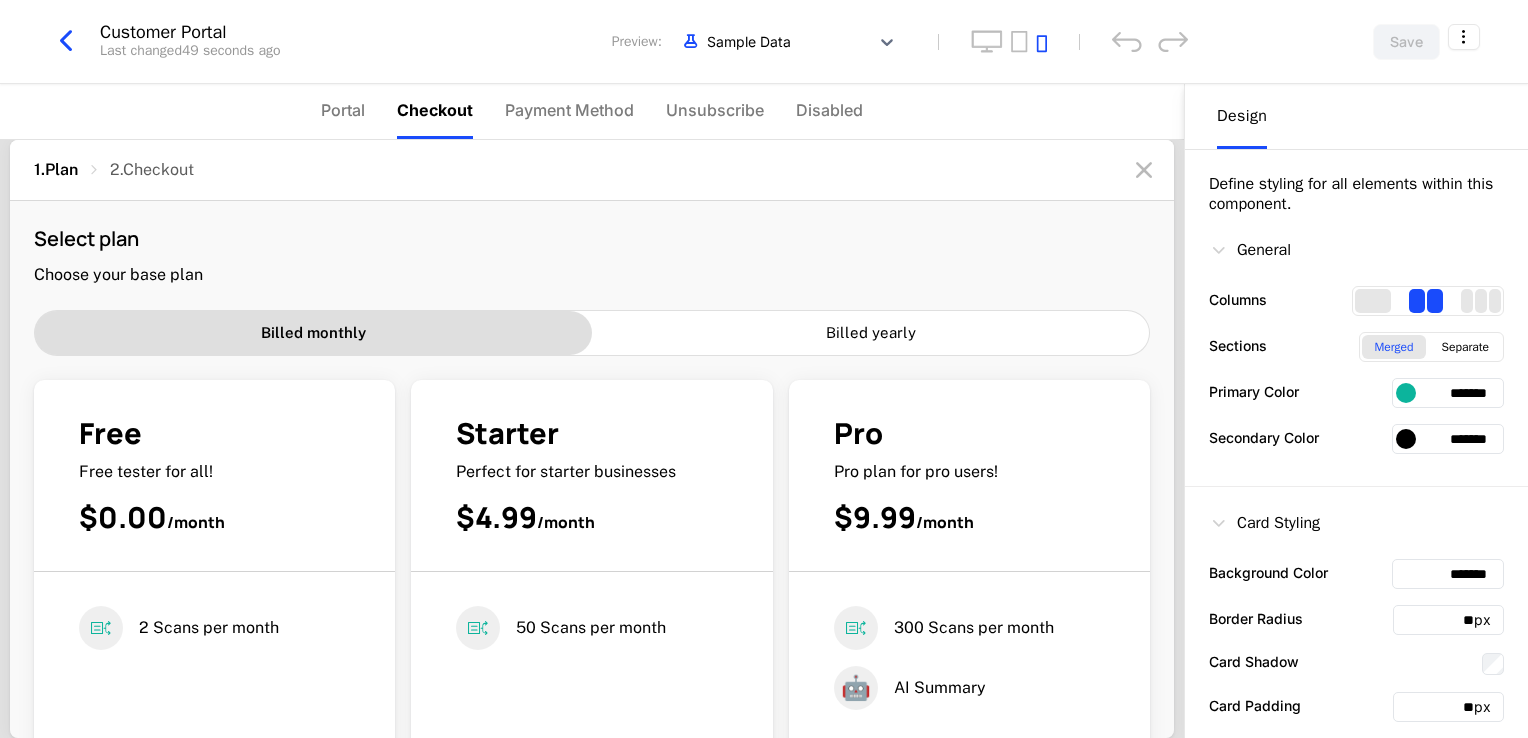 click on "2 .  Checkout" at bounding box center (152, 170) 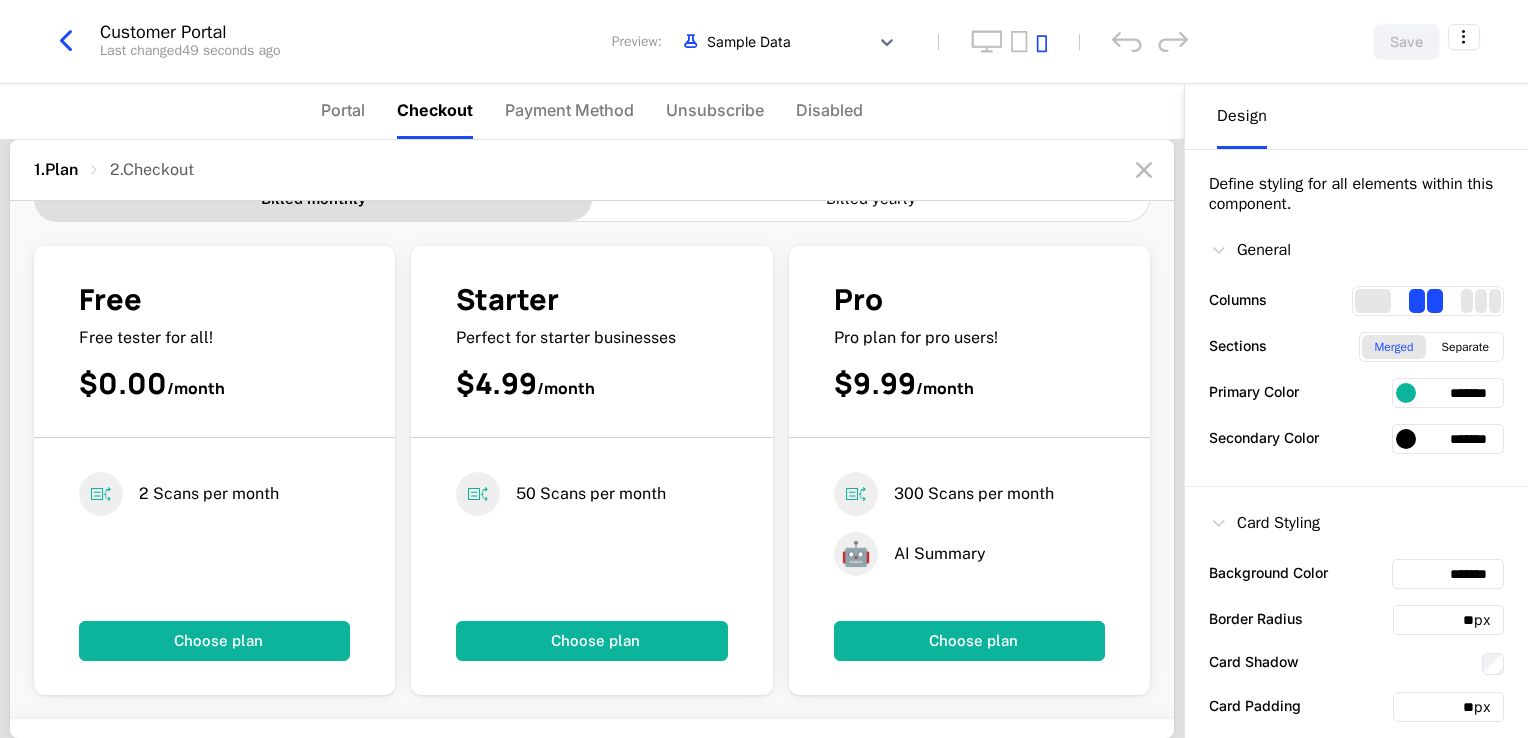 scroll, scrollTop: 485, scrollLeft: 0, axis: vertical 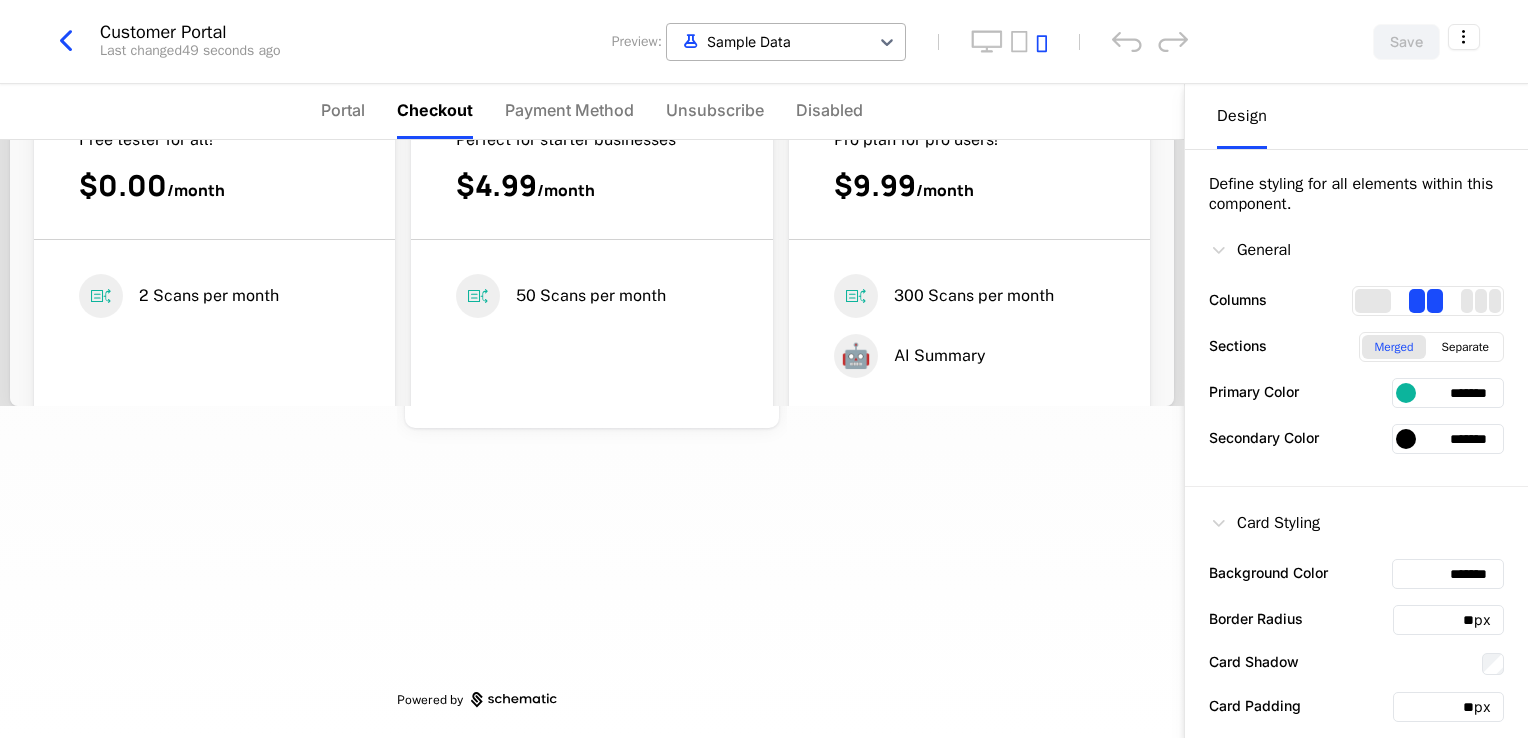 click on "Sample Data" at bounding box center [768, 41] 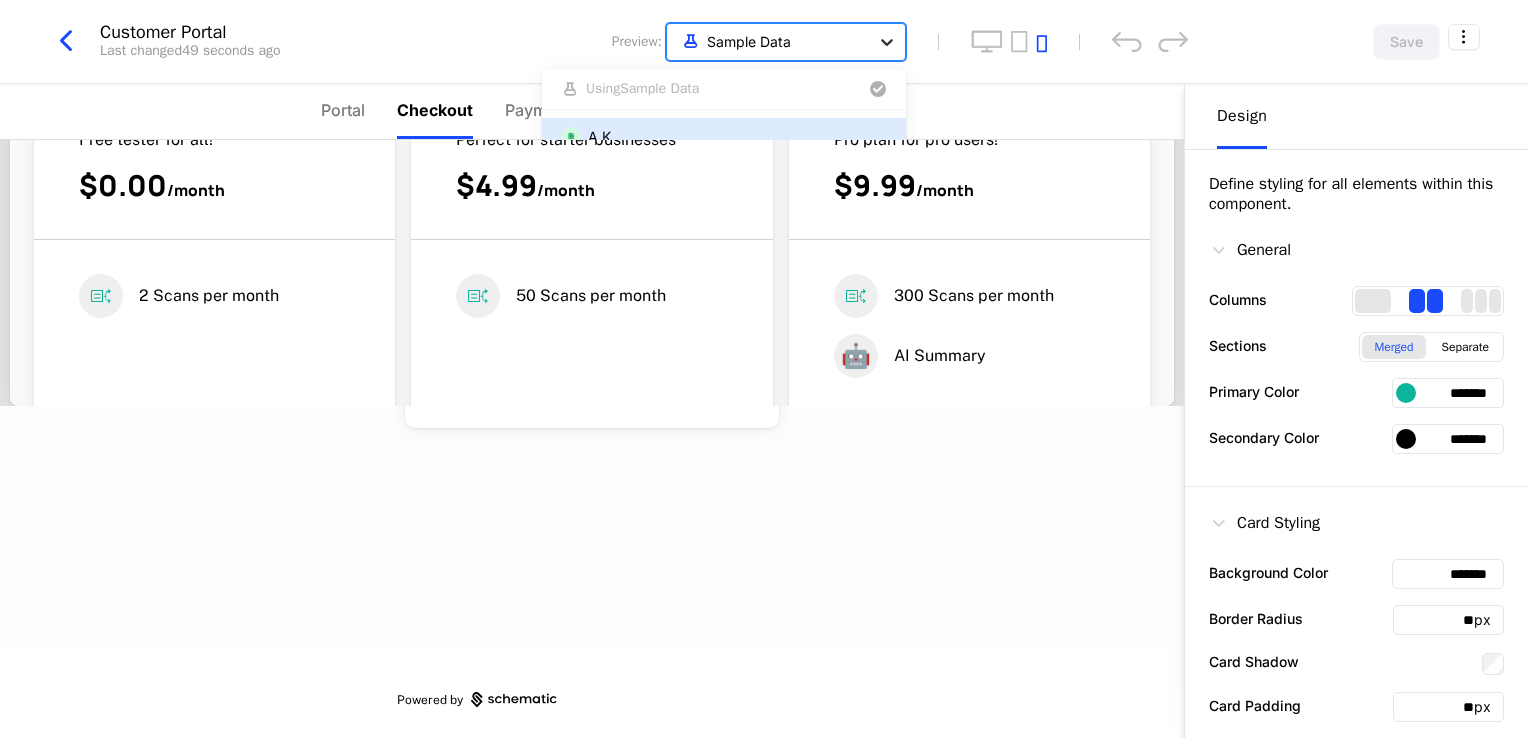 click at bounding box center [887, 42] 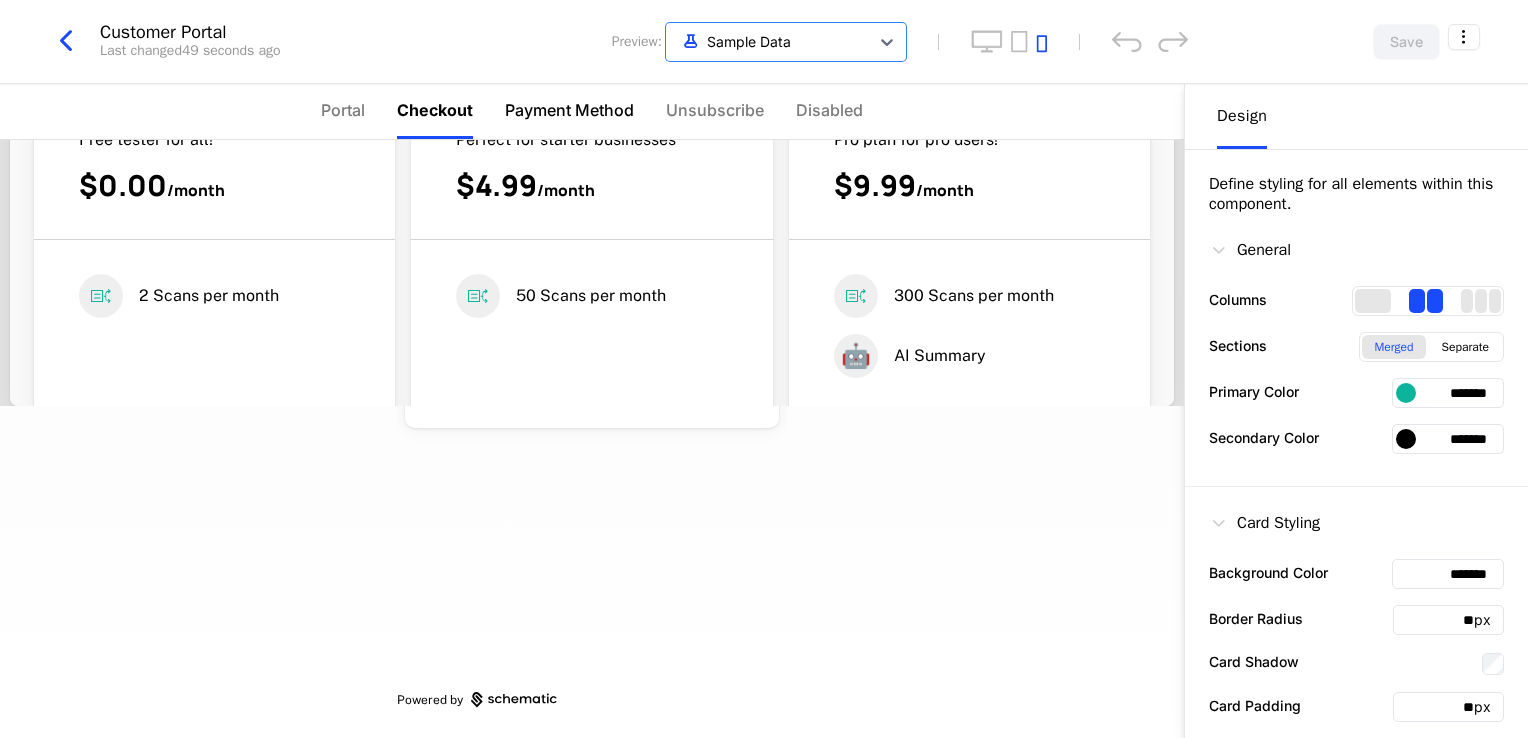click on "Payment Method" at bounding box center [569, 110] 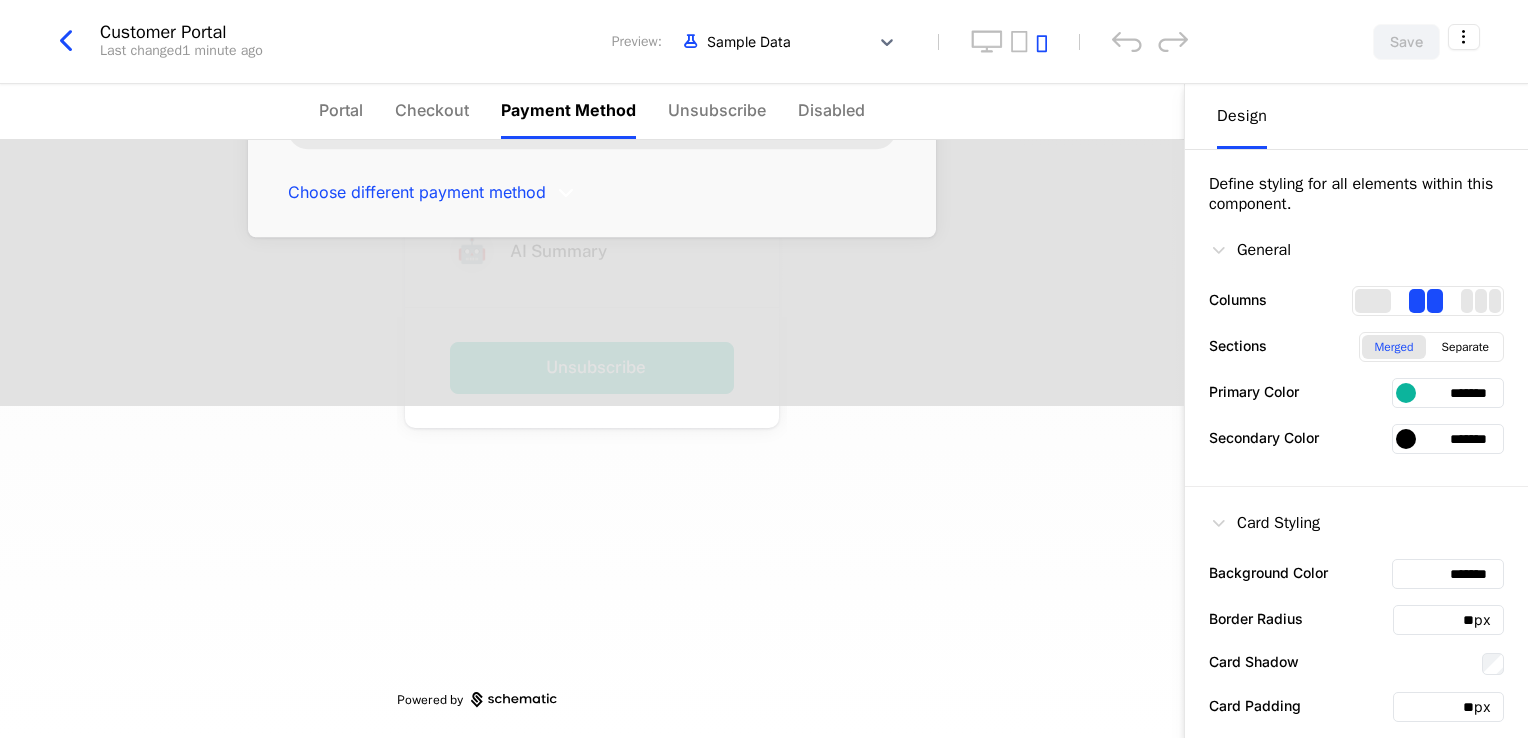 scroll, scrollTop: 0, scrollLeft: 0, axis: both 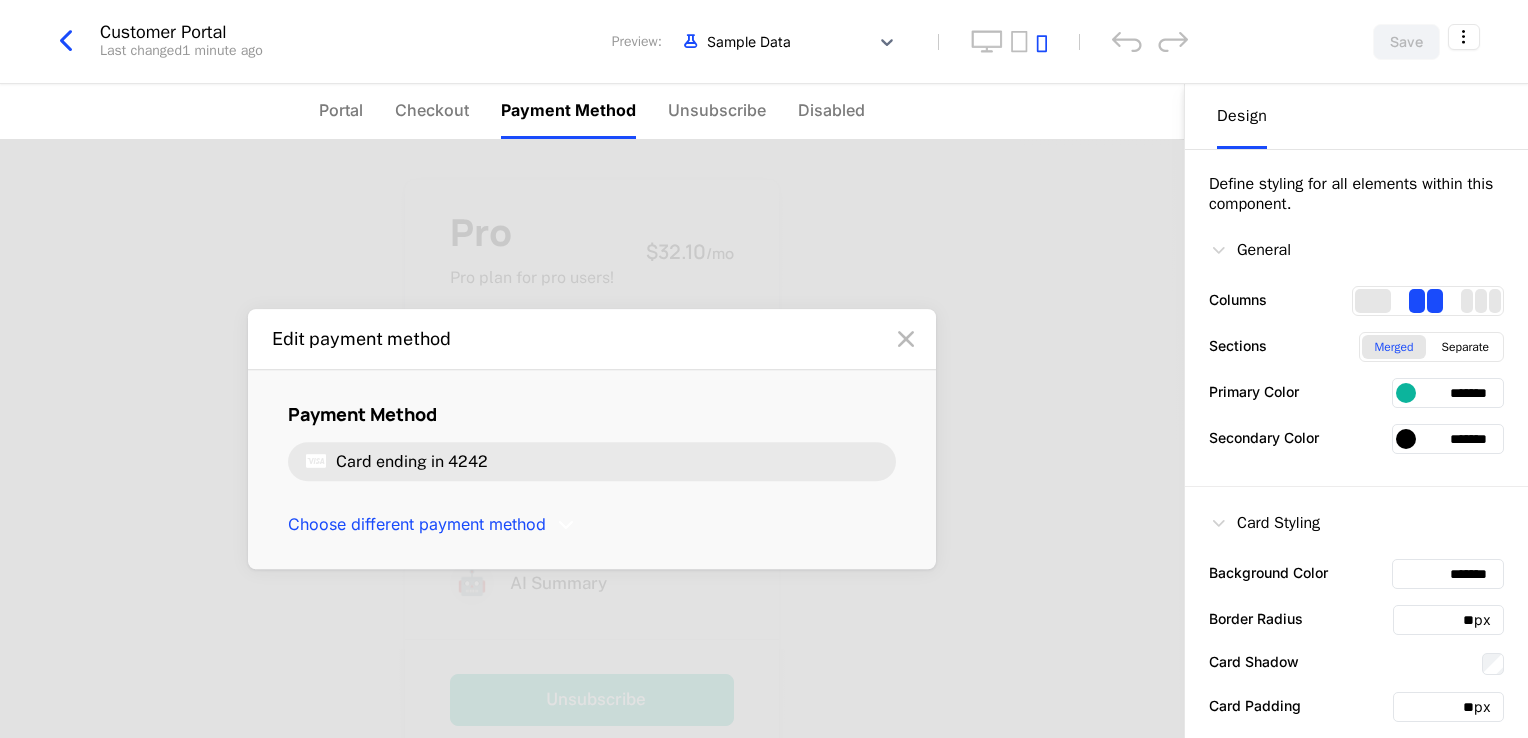 click on "Card ending in   4242" at bounding box center [592, 462] 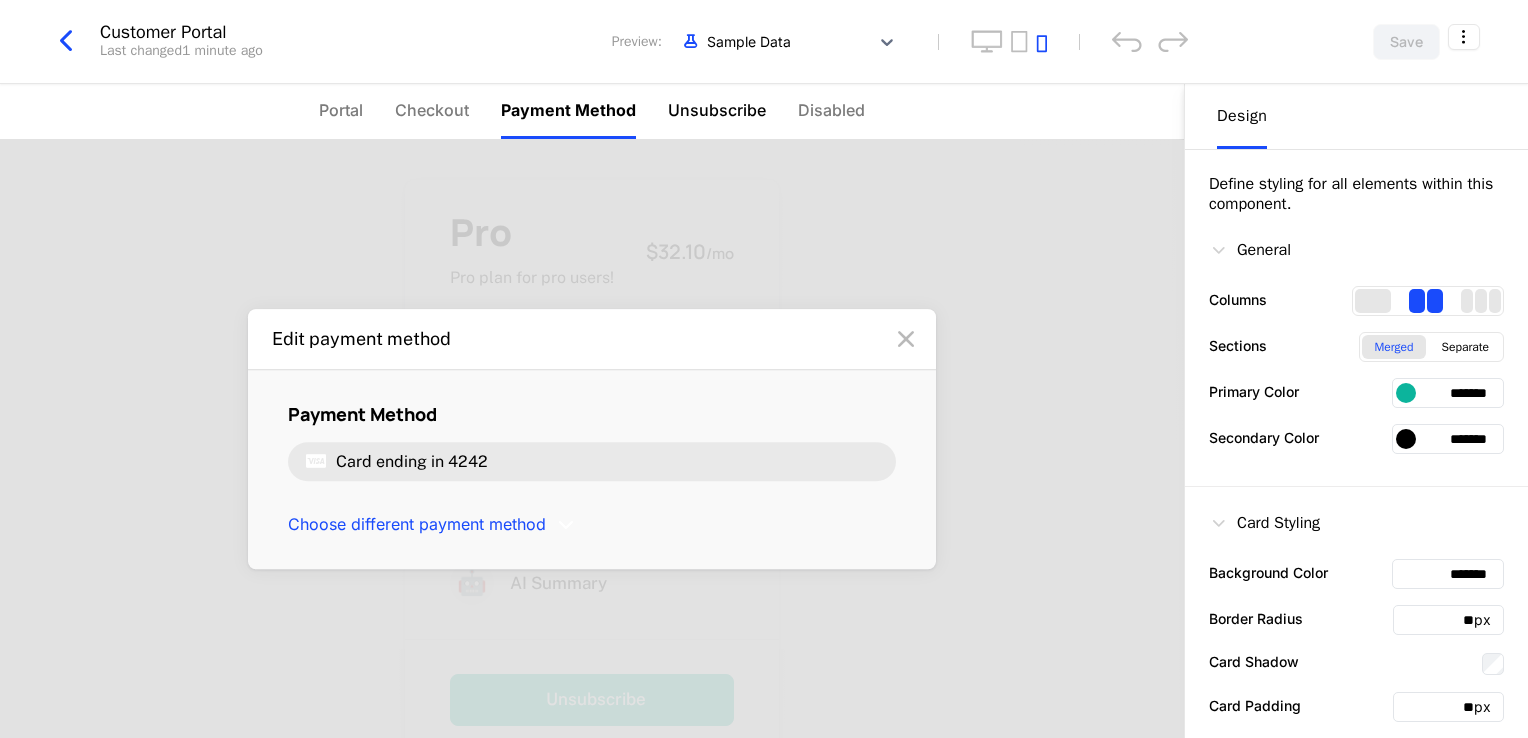click on "Unsubscribe" at bounding box center [717, 110] 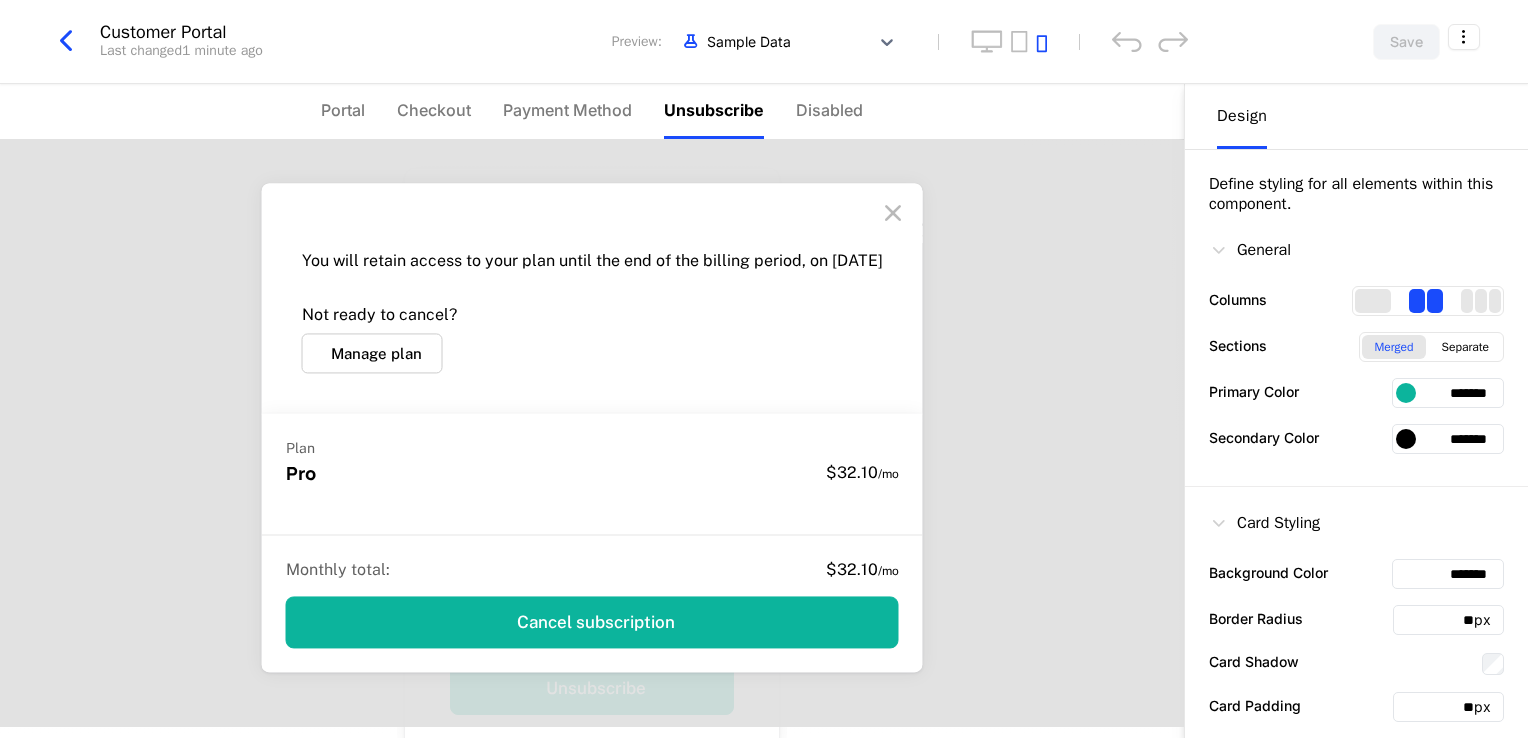 scroll, scrollTop: 0, scrollLeft: 0, axis: both 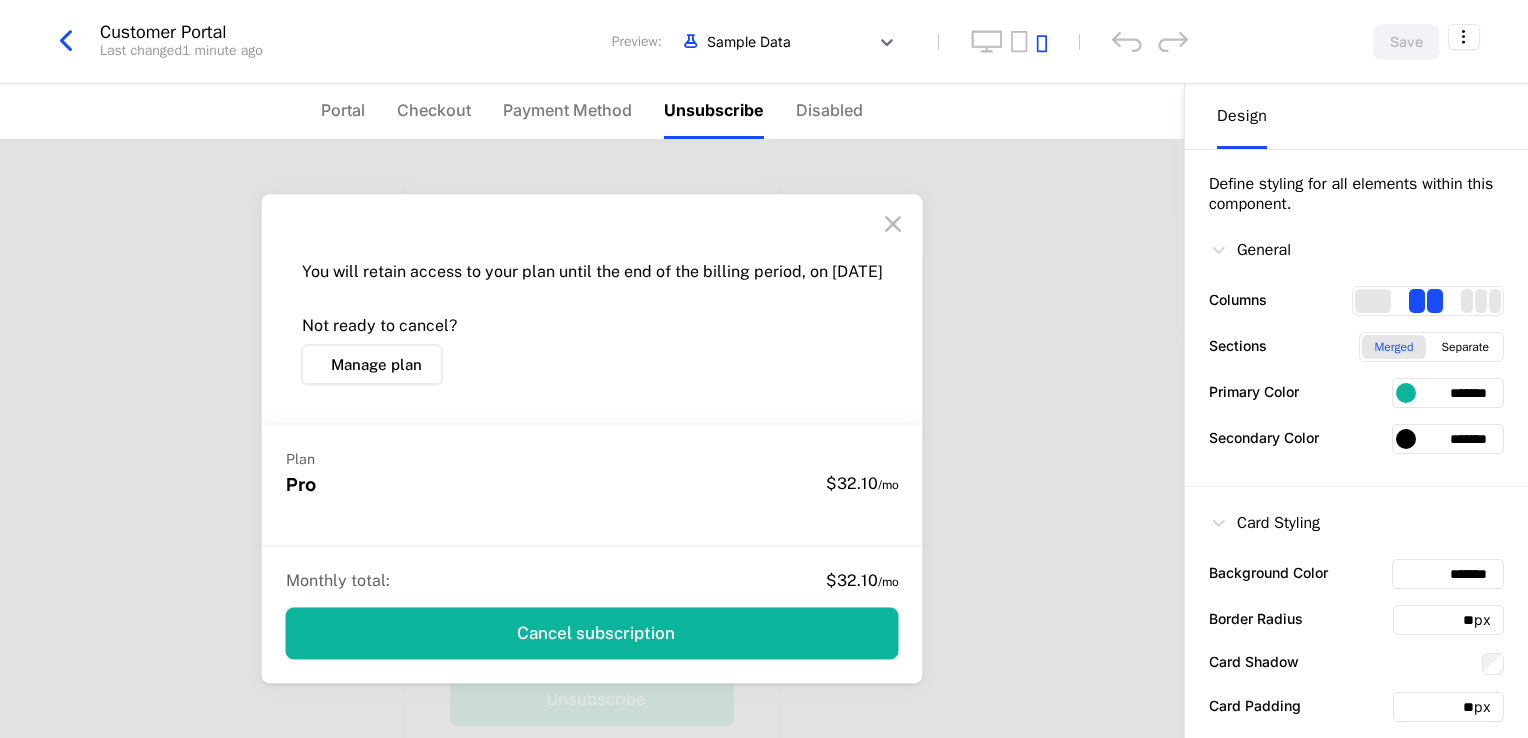 click on "Manage plan" at bounding box center (372, 365) 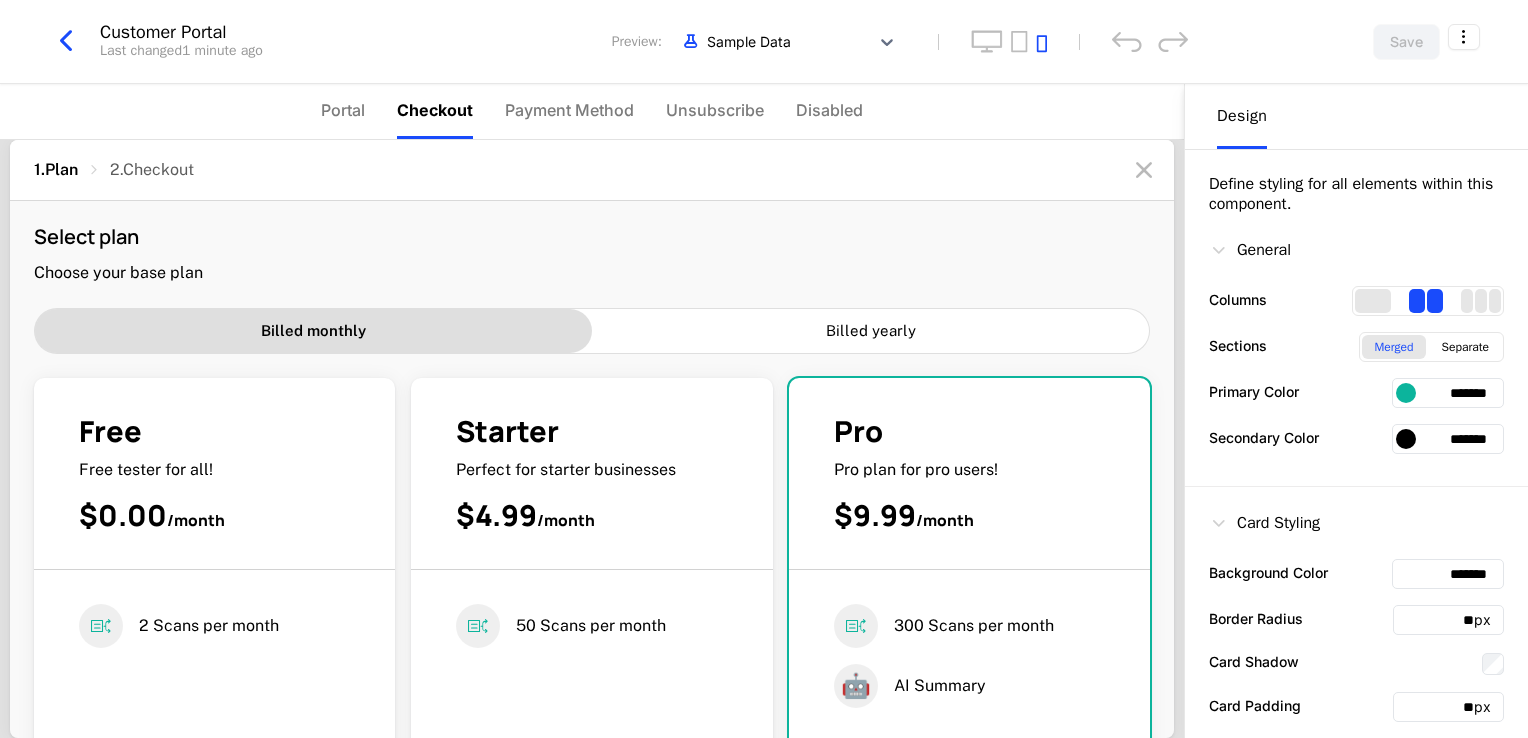 scroll, scrollTop: 0, scrollLeft: 0, axis: both 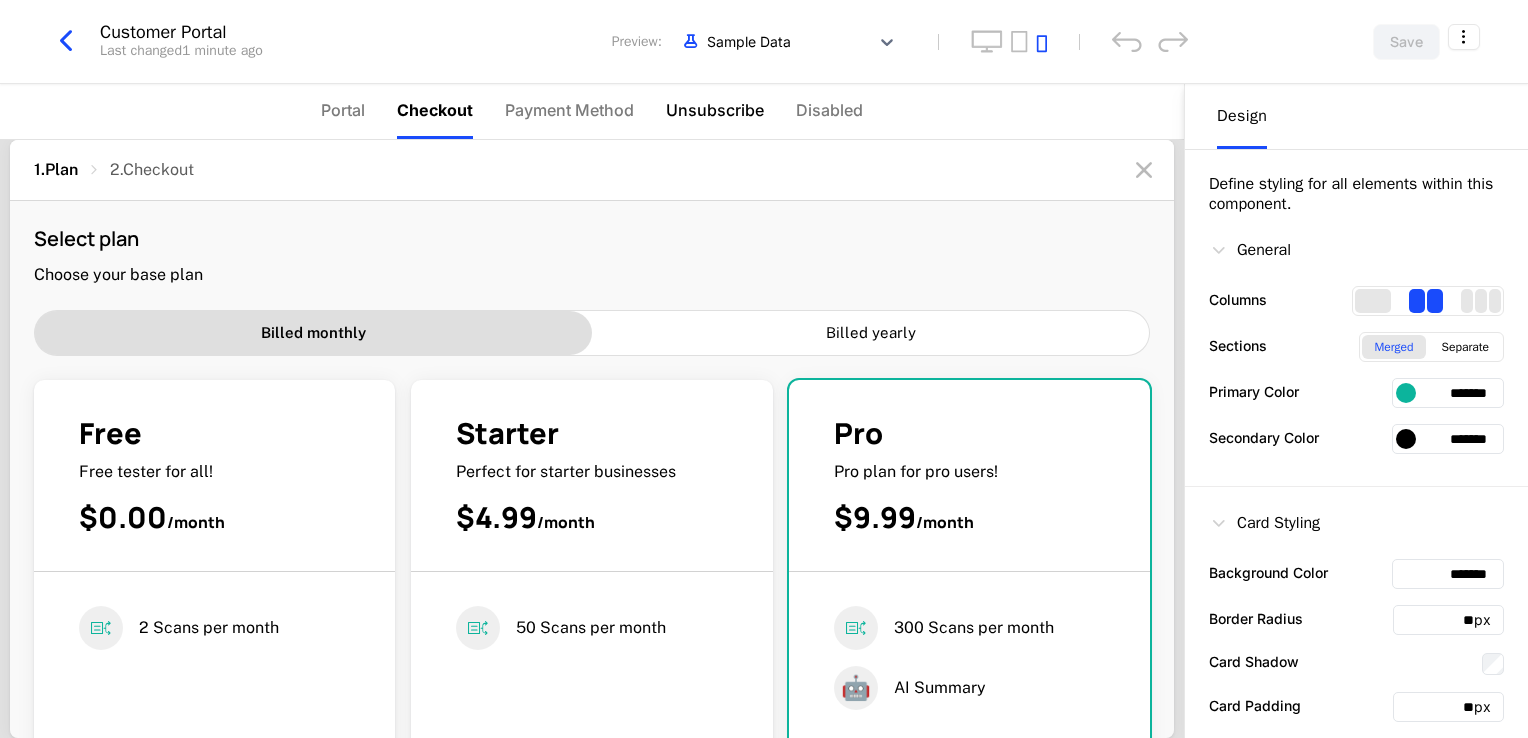 click on "Unsubscribe" at bounding box center [715, 110] 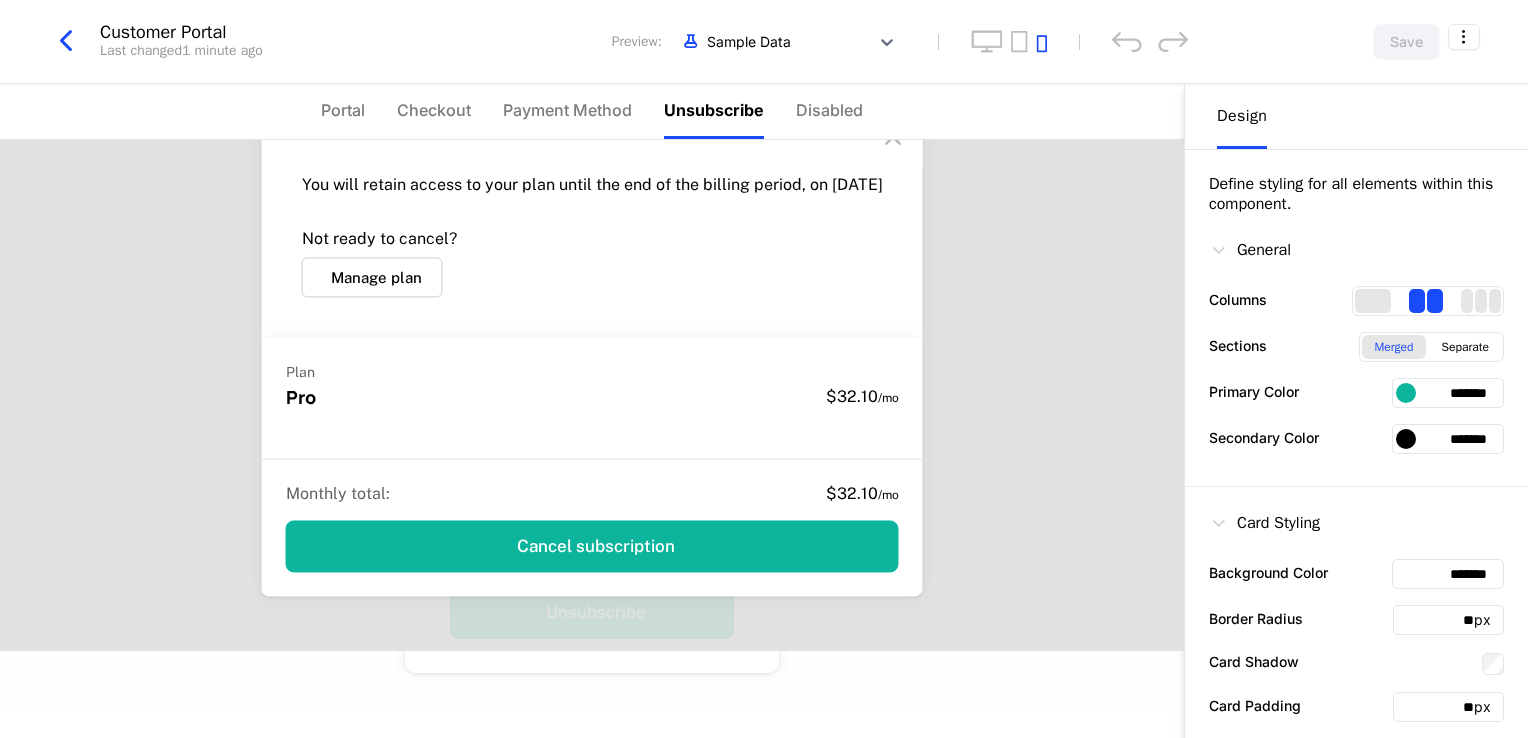 scroll, scrollTop: 0, scrollLeft: 0, axis: both 